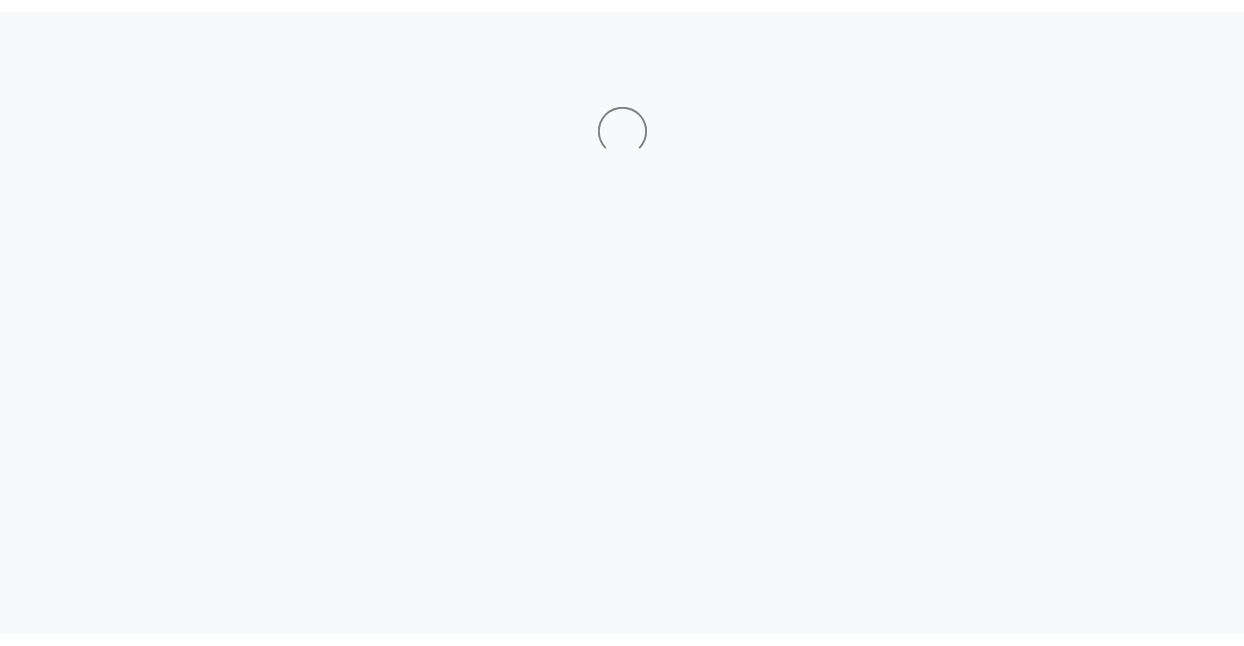 scroll, scrollTop: 0, scrollLeft: 0, axis: both 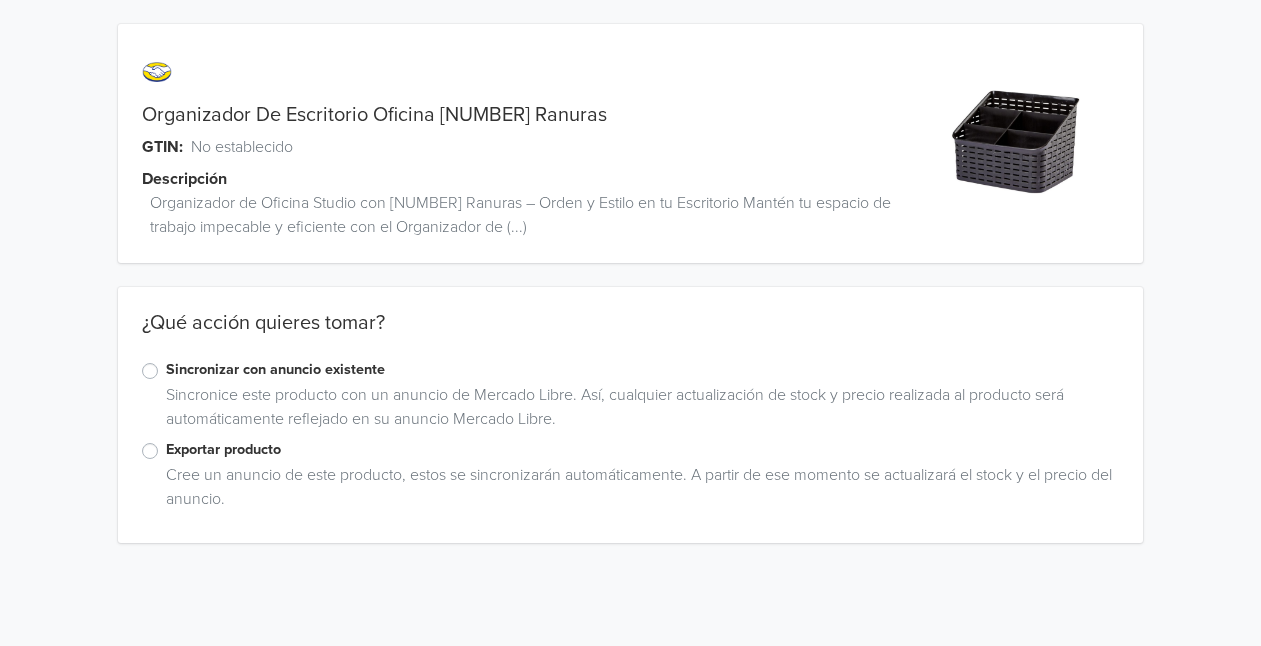 click on "Exportar producto" at bounding box center [643, 450] 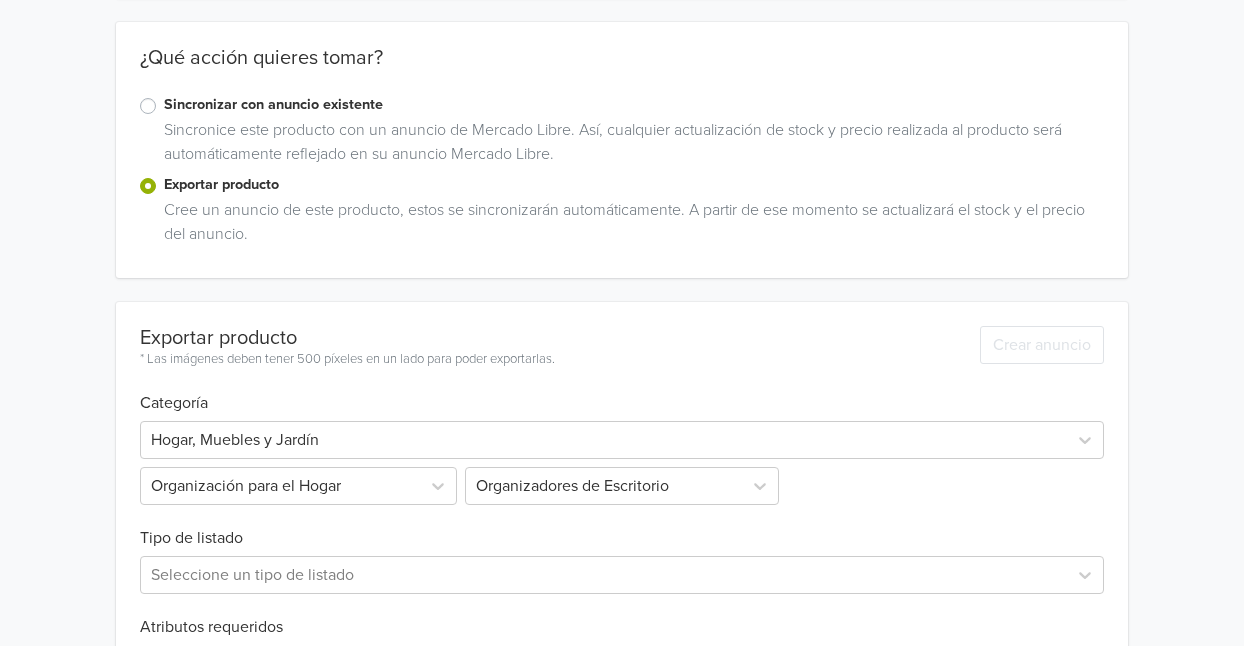 scroll, scrollTop: 278, scrollLeft: 0, axis: vertical 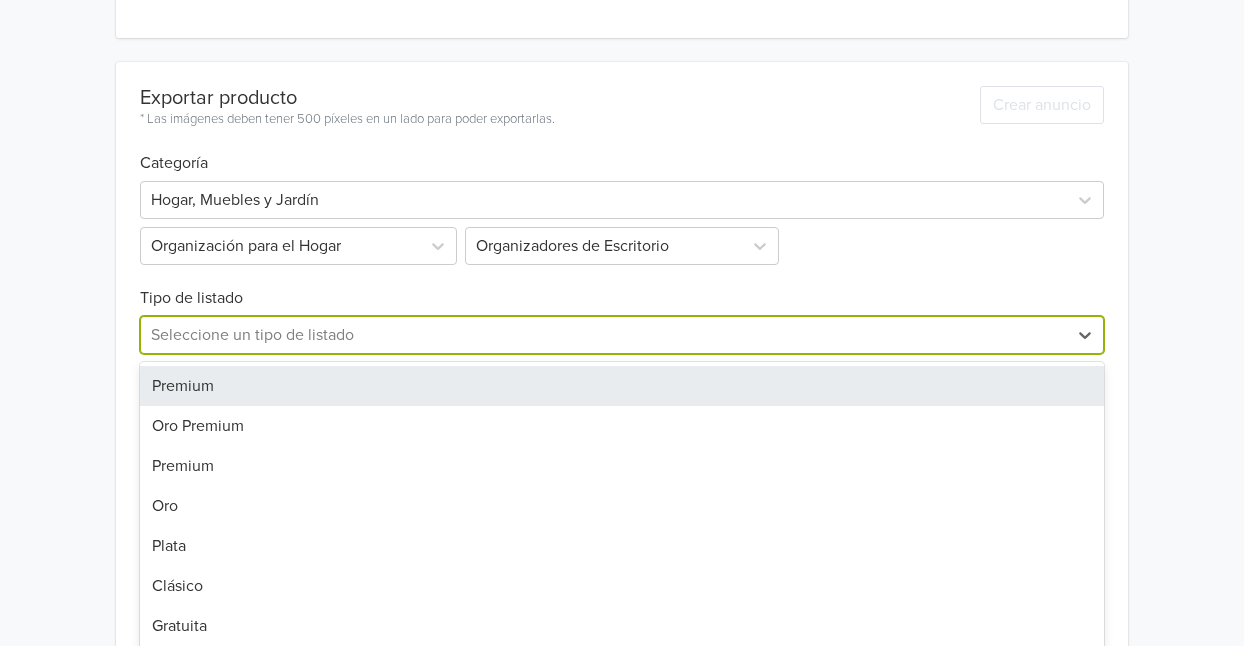 click on "7 results available. Use Up and Down to choose options, press Enter to select the currently focused option, press Escape to exit the menu, press Tab to select the option and exit the menu. Seleccione un tipo de listado Premium Oro Premium Premium Oro Plata Clásico Gratuita" at bounding box center [622, 335] 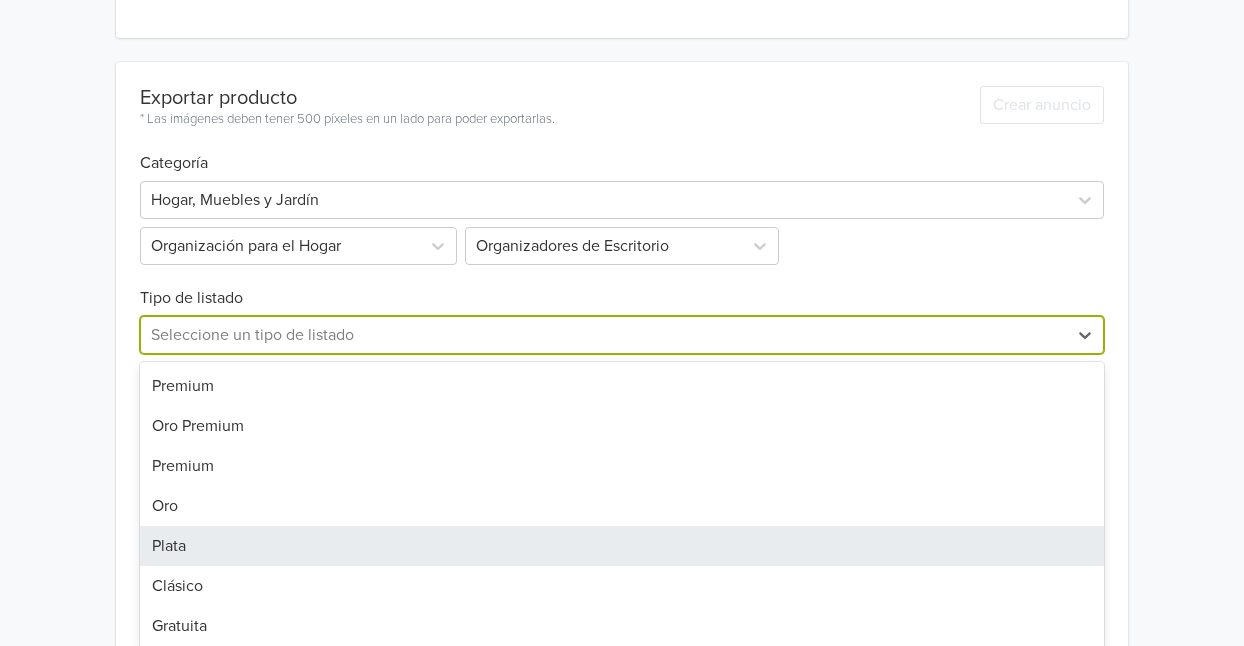 scroll, scrollTop: 517, scrollLeft: 0, axis: vertical 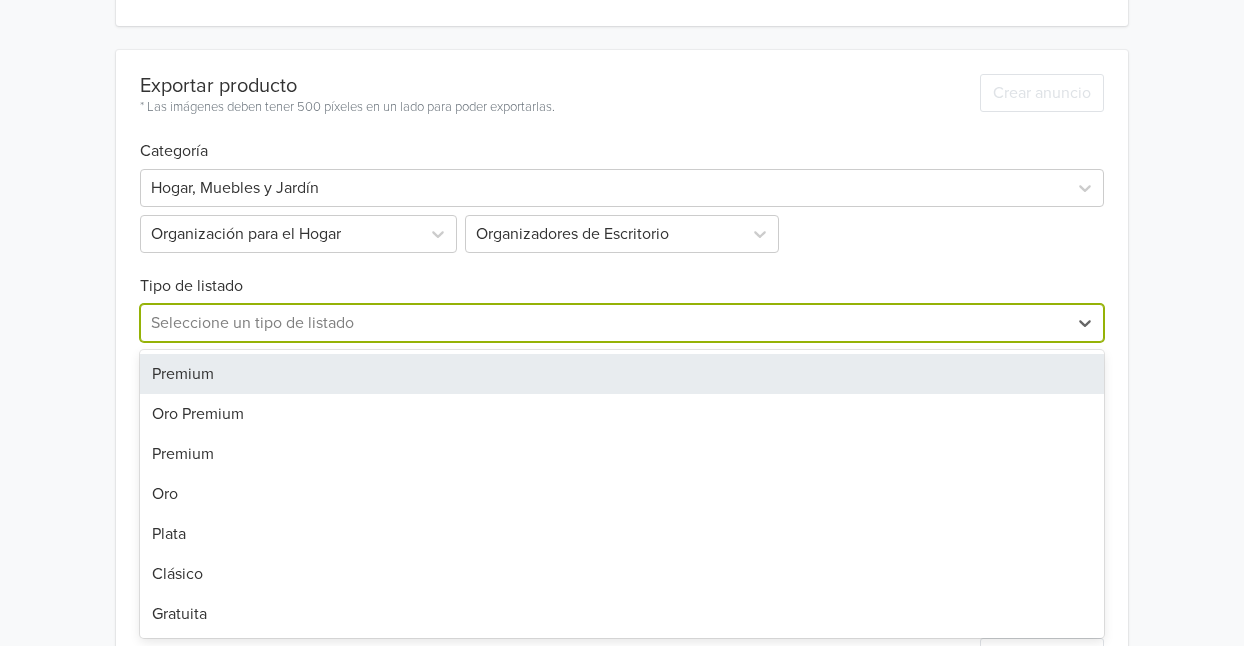 click on "Premium" at bounding box center [622, 374] 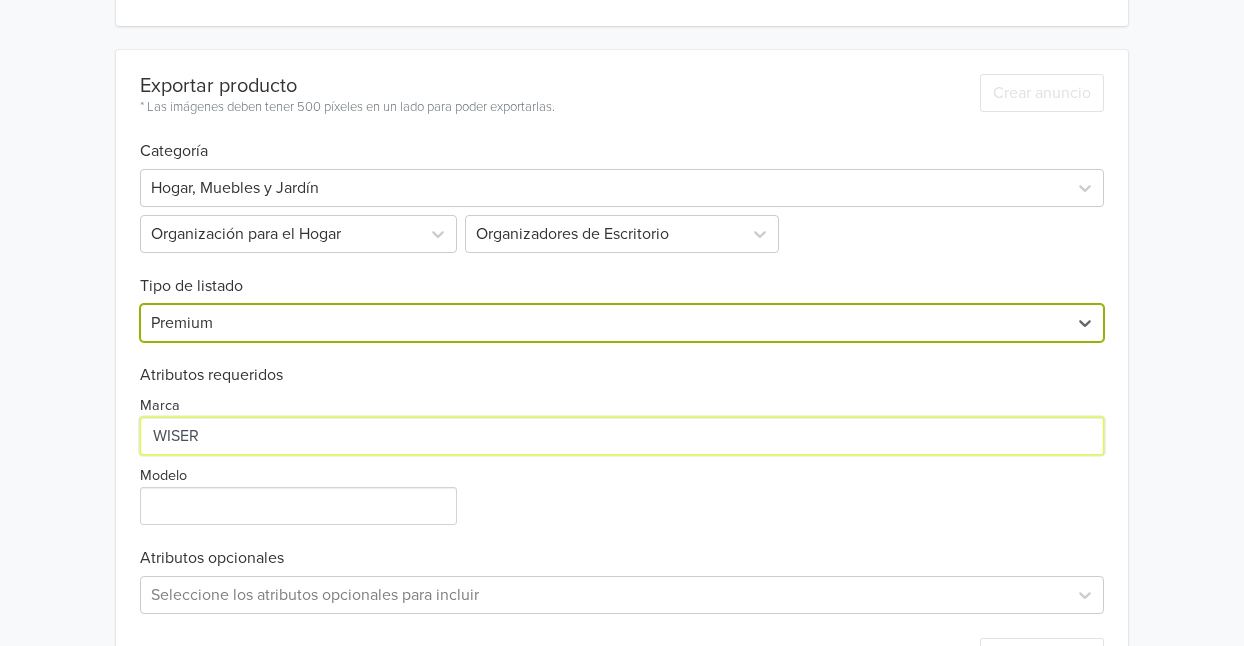 click on "Marca" at bounding box center (622, 436) 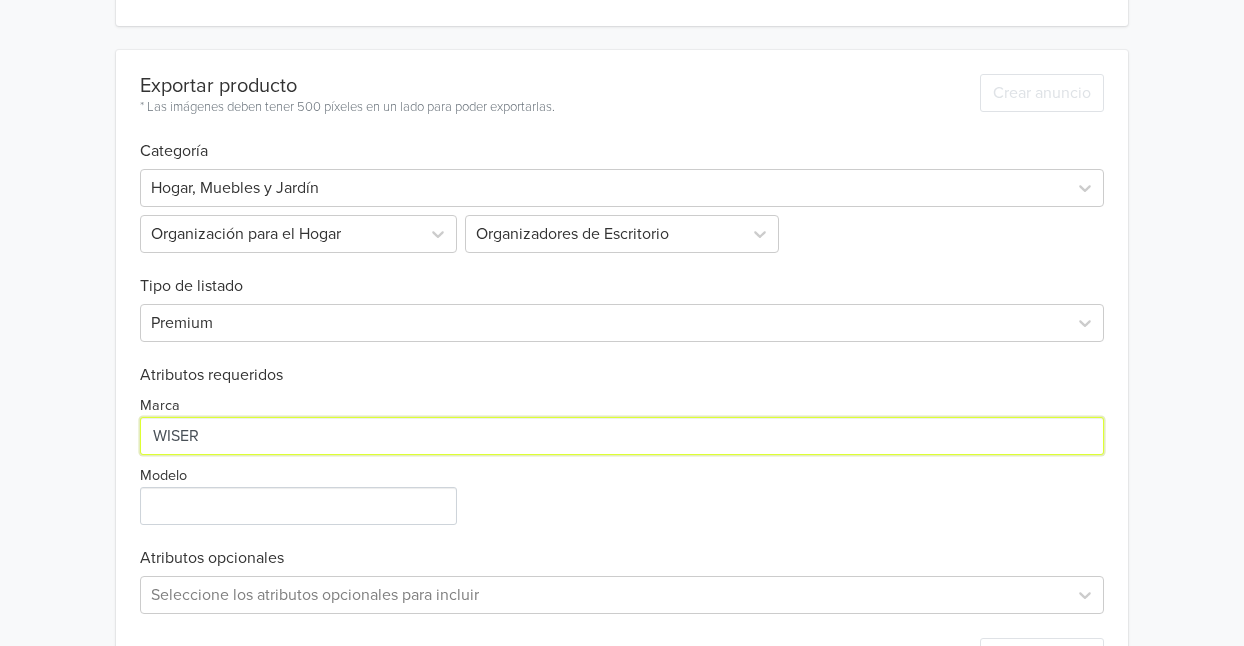 click on "Marca" at bounding box center (622, 436) 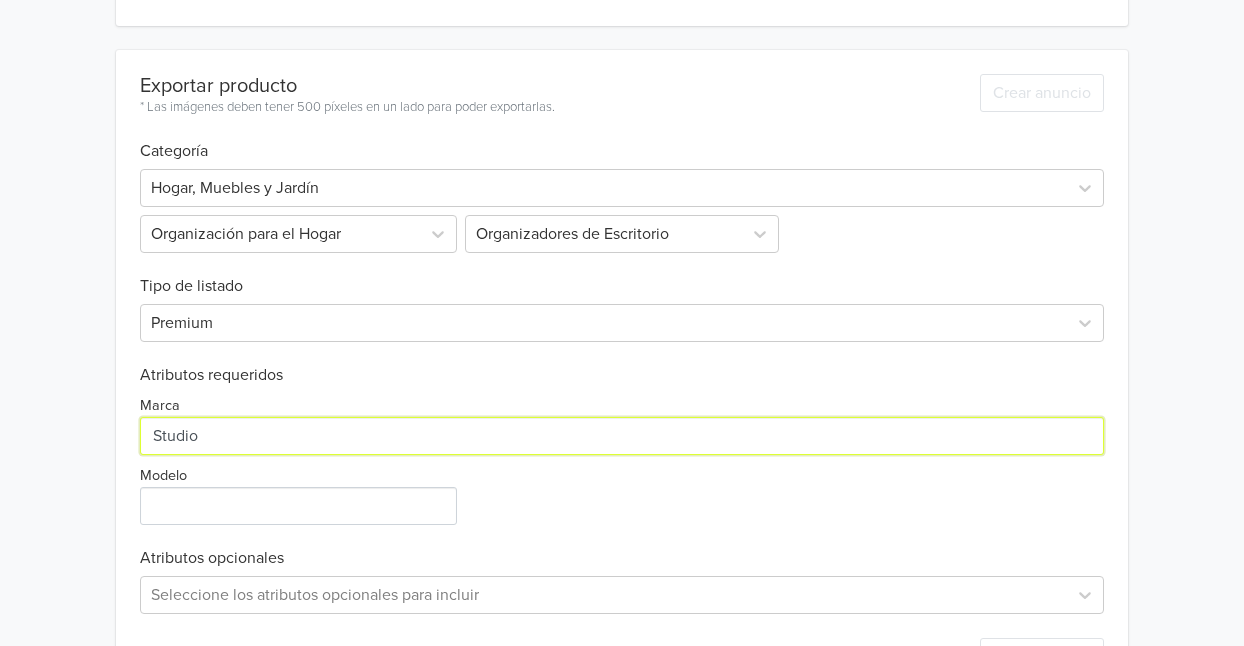 type on "Studio" 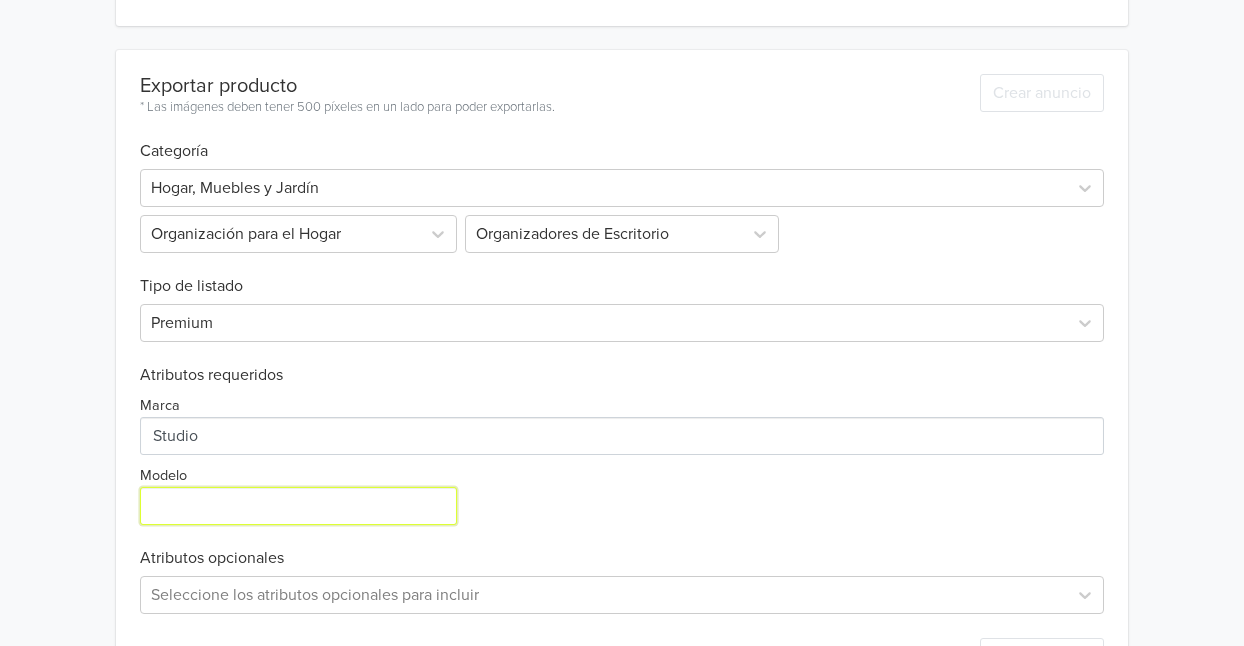 click on "Modelo" at bounding box center (298, 506) 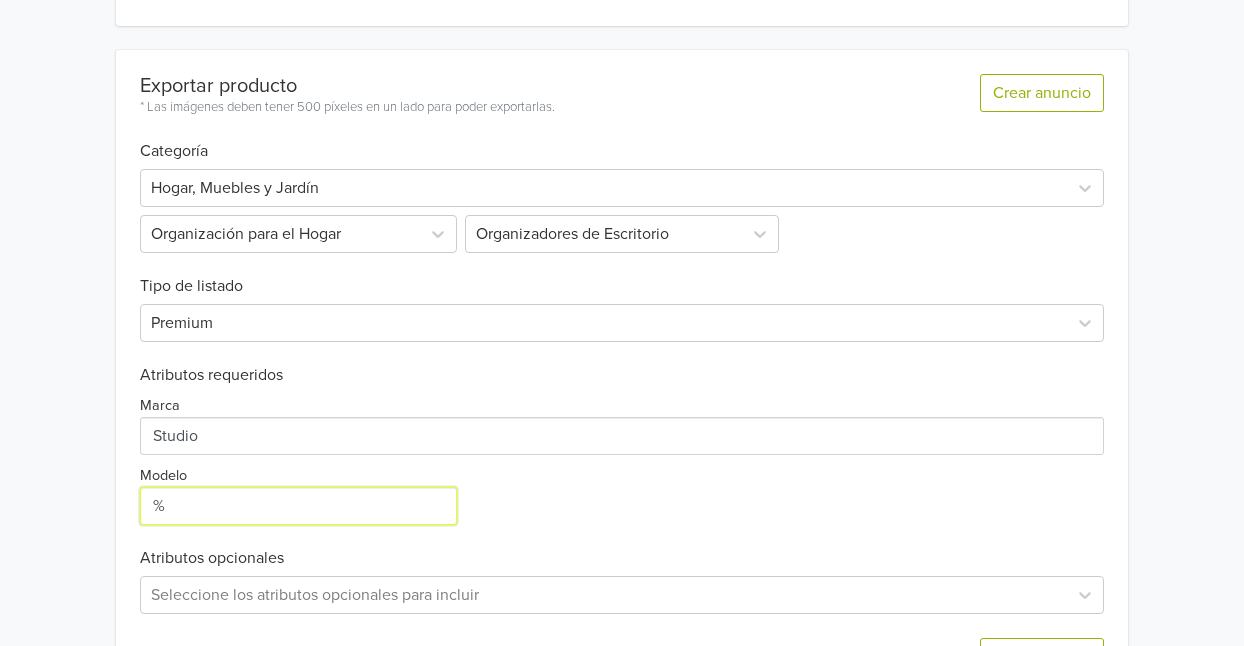 type on "%" 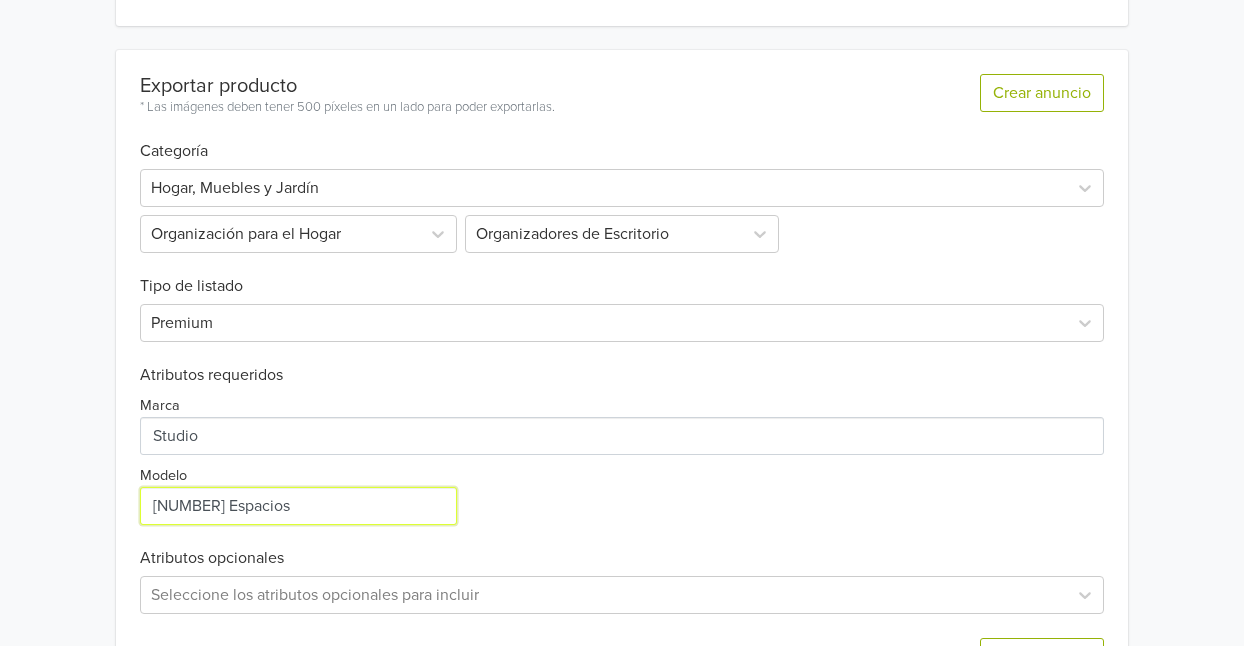 scroll, scrollTop: 595, scrollLeft: 0, axis: vertical 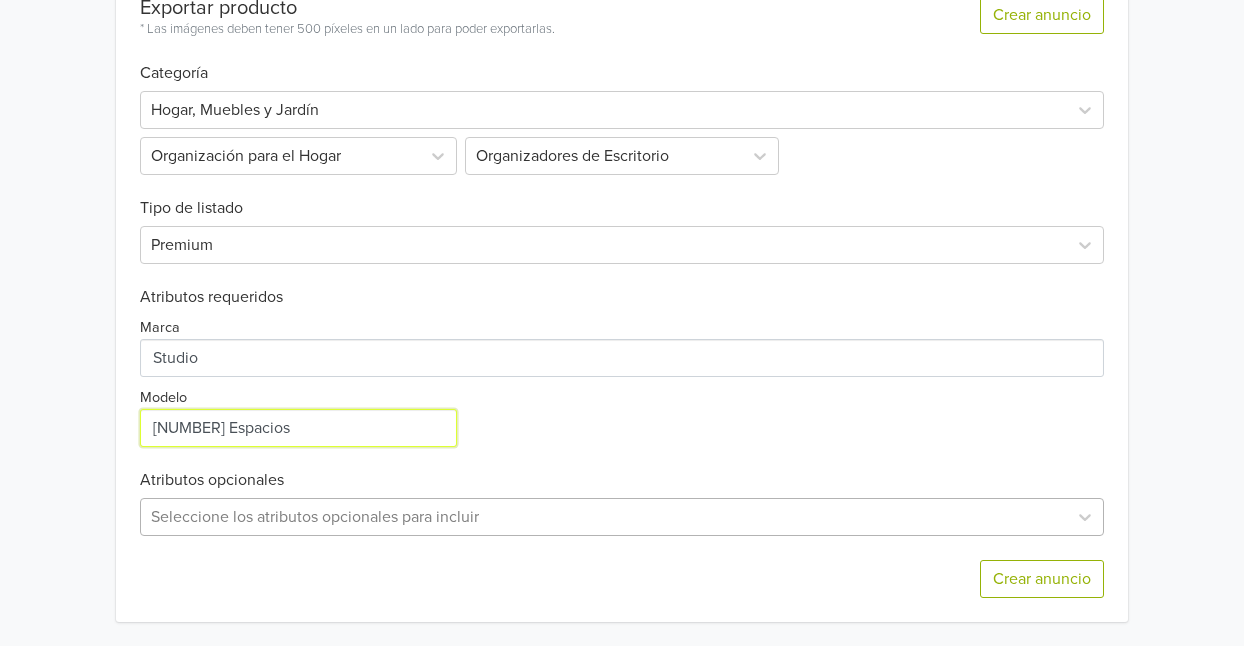 type on "5 Espacios" 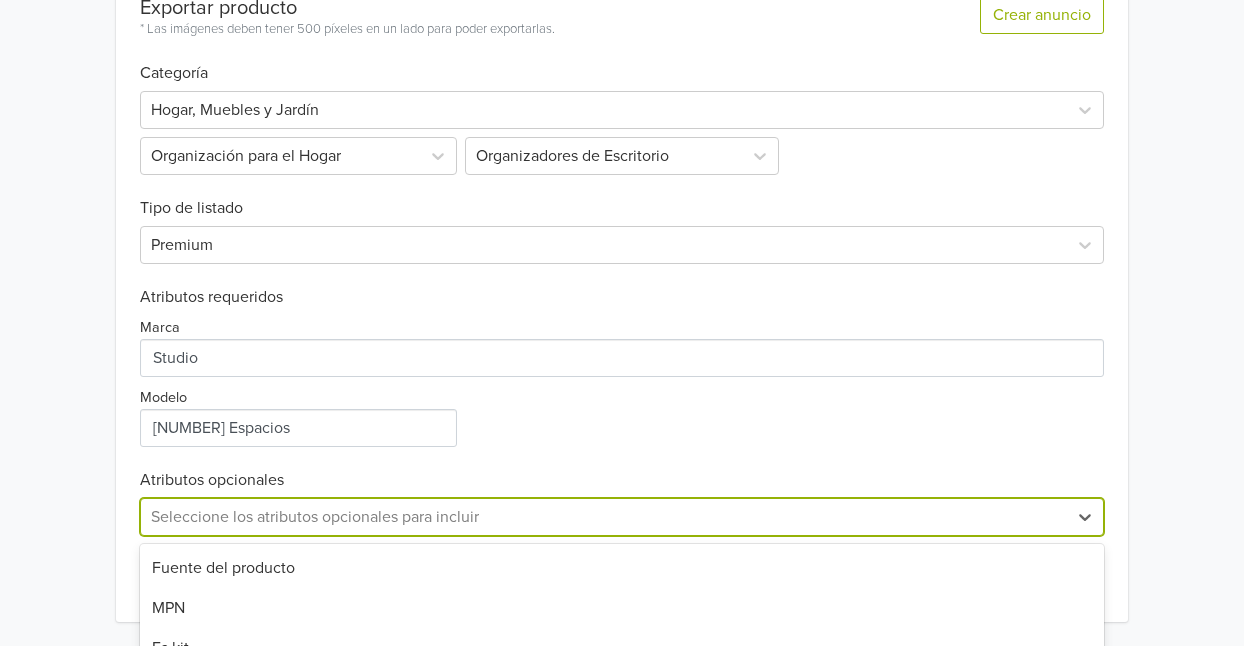 scroll, scrollTop: 793, scrollLeft: 0, axis: vertical 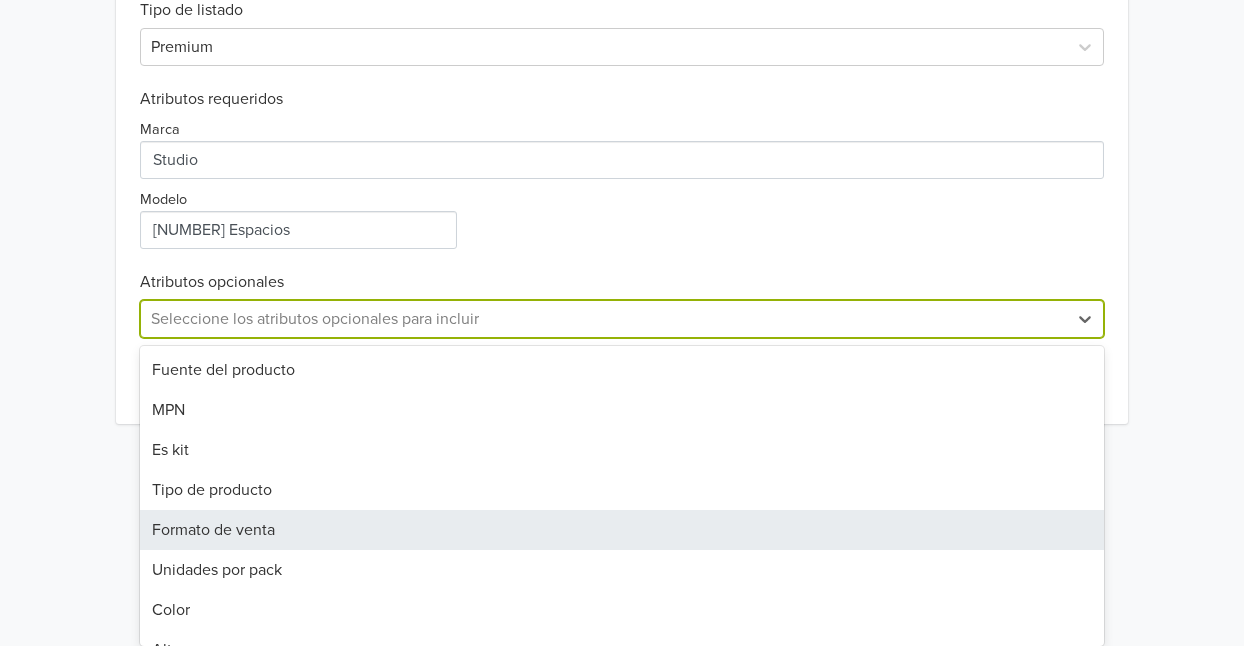 click on "22 results available. Use Up and Down to choose options, press Enter to select the currently focused option, press Escape to exit the menu, press Tab to select the option and exit the menu. Seleccione los atributos opcionales para incluir Fuente del producto MPN Es kit Tipo de producto Formato de venta Unidades por pack Color Altura Largo Ancho Peso Materiales Cantidad de compartimentos Cantidad de cajones Con soporte para celular Es giratorio Es desmontable Ancho del paquete del seller Largo del paquete del seller Altura del paquete del seller Tipo de paquete del seller Peso del paquete del seller" at bounding box center [622, 319] 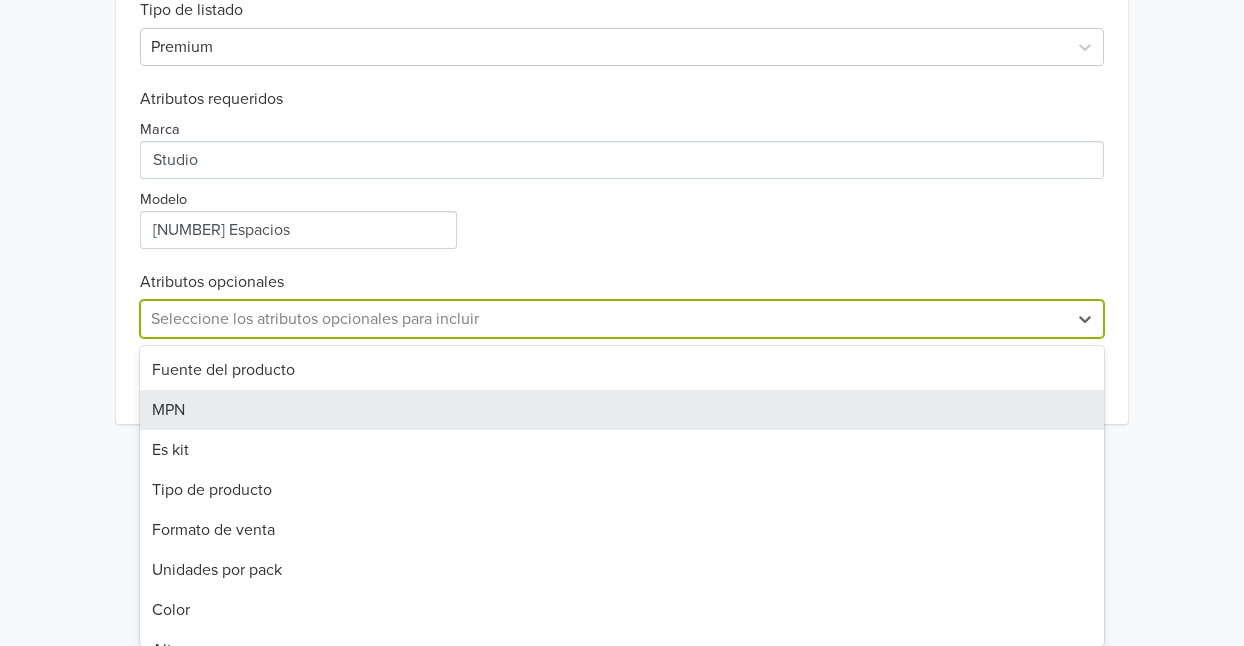 scroll, scrollTop: 595, scrollLeft: 0, axis: vertical 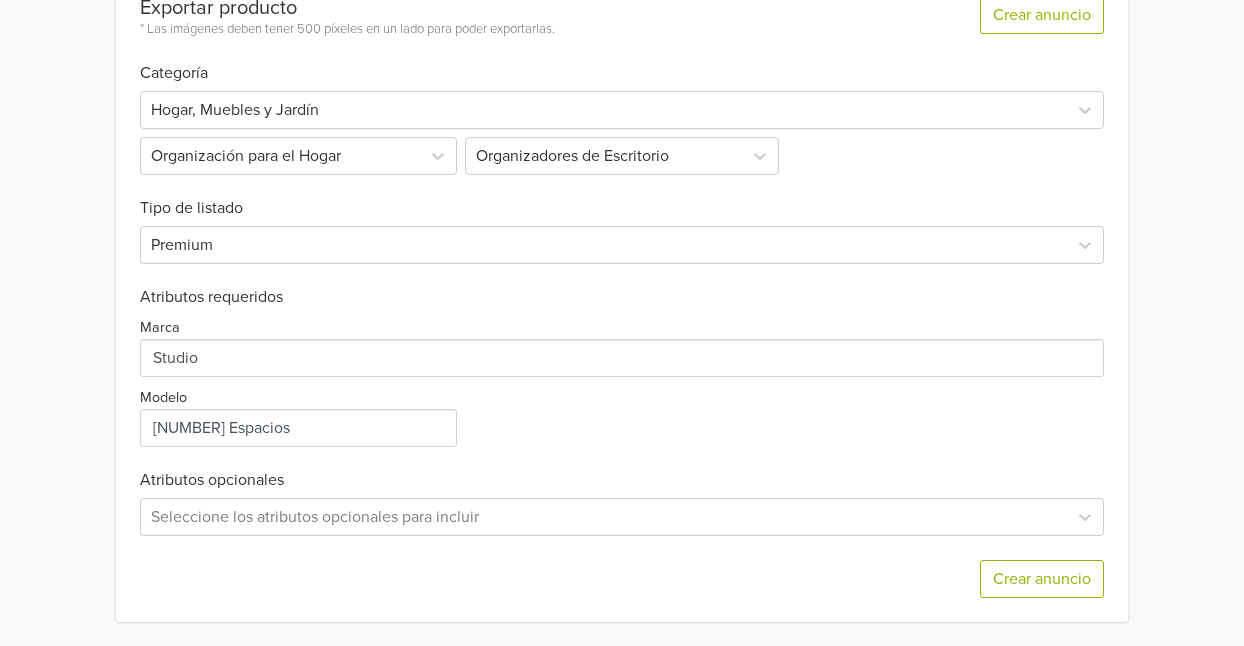 click on "Exportar producto * Las imágenes deben tener 500 píxeles en un lado para poder exportarlas. Crear anuncio Categoría Hogar, Muebles y Jardín Organización para el Hogar Organizadores de Escritorio Tipo de listado Premium Atributos requeridos Marca Modelo Atributos opcionales Seleccione los atributos opcionales para incluir Crear anuncio" at bounding box center [622, 297] 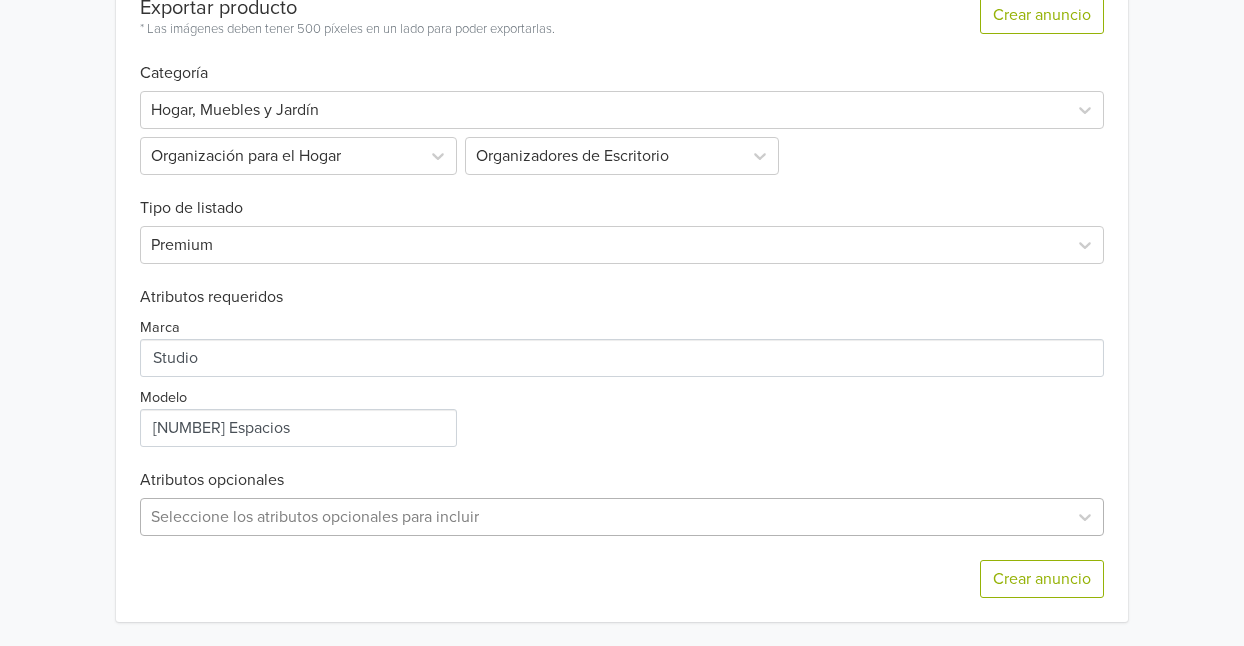 scroll, scrollTop: 793, scrollLeft: 0, axis: vertical 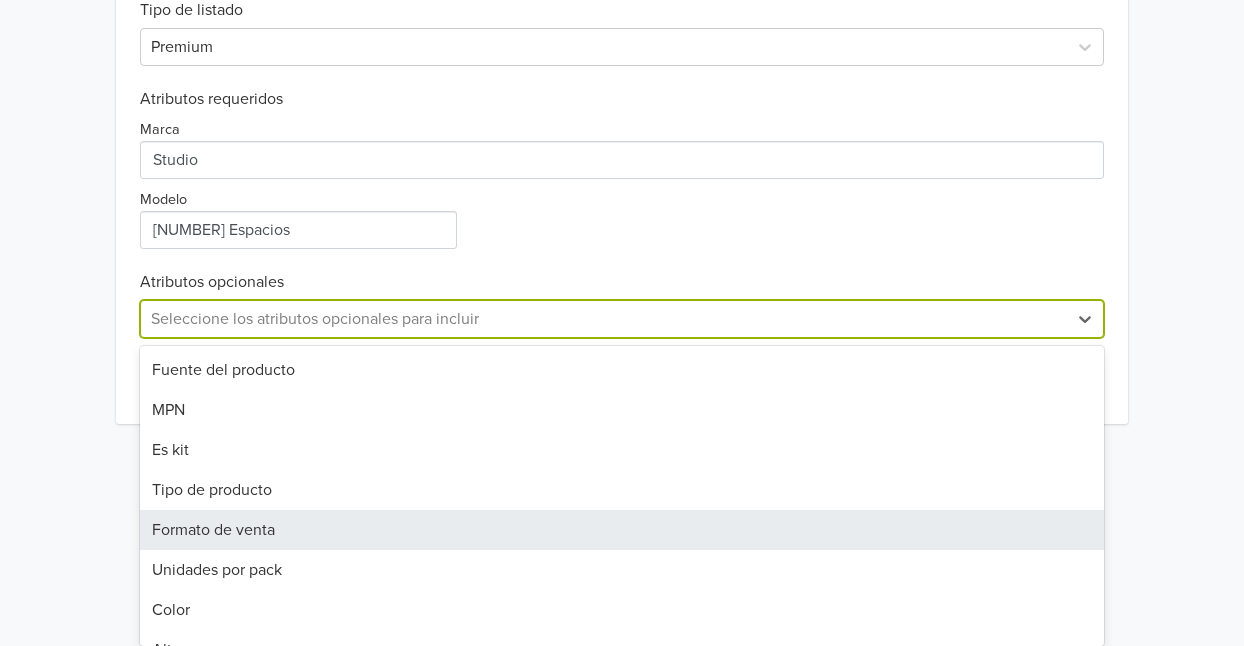 click on "22 results available. Use Up and Down to choose options, press Enter to select the currently focused option, press Escape to exit the menu, press Tab to select the option and exit the menu. Seleccione los atributos opcionales para incluir Fuente del producto MPN Es kit Tipo de producto Formato de venta Unidades por pack Color Altura Largo Ancho Peso Materiales Cantidad de compartimentos Cantidad de cajones Con soporte para celular Es giratorio Es desmontable Ancho del paquete del seller Largo del paquete del seller Altura del paquete del seller Tipo de paquete del seller Peso del paquete del seller" at bounding box center (622, 319) 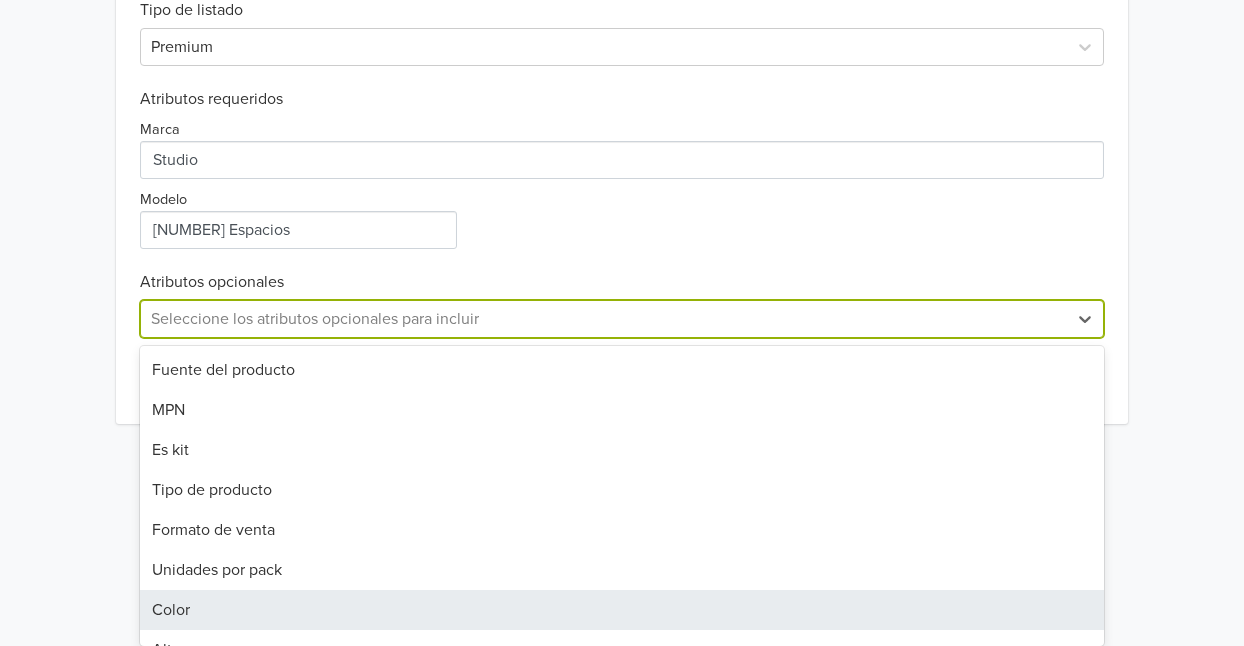 click on "Color" at bounding box center [622, 610] 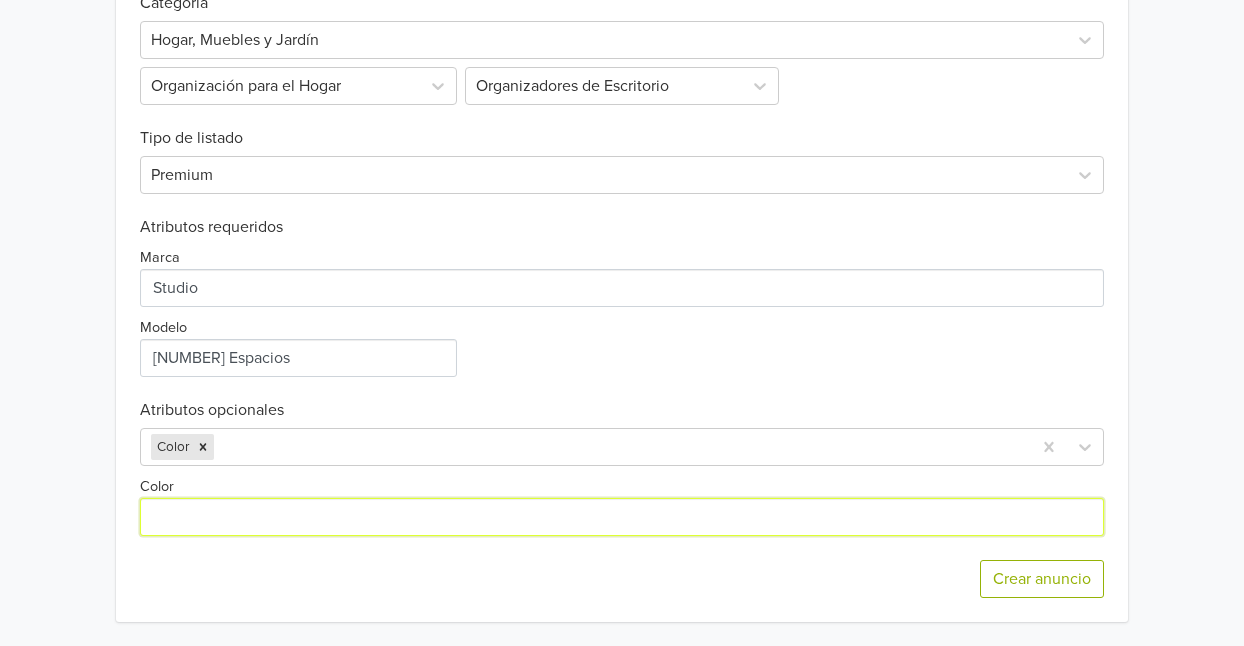 click on "Color" at bounding box center (622, 517) 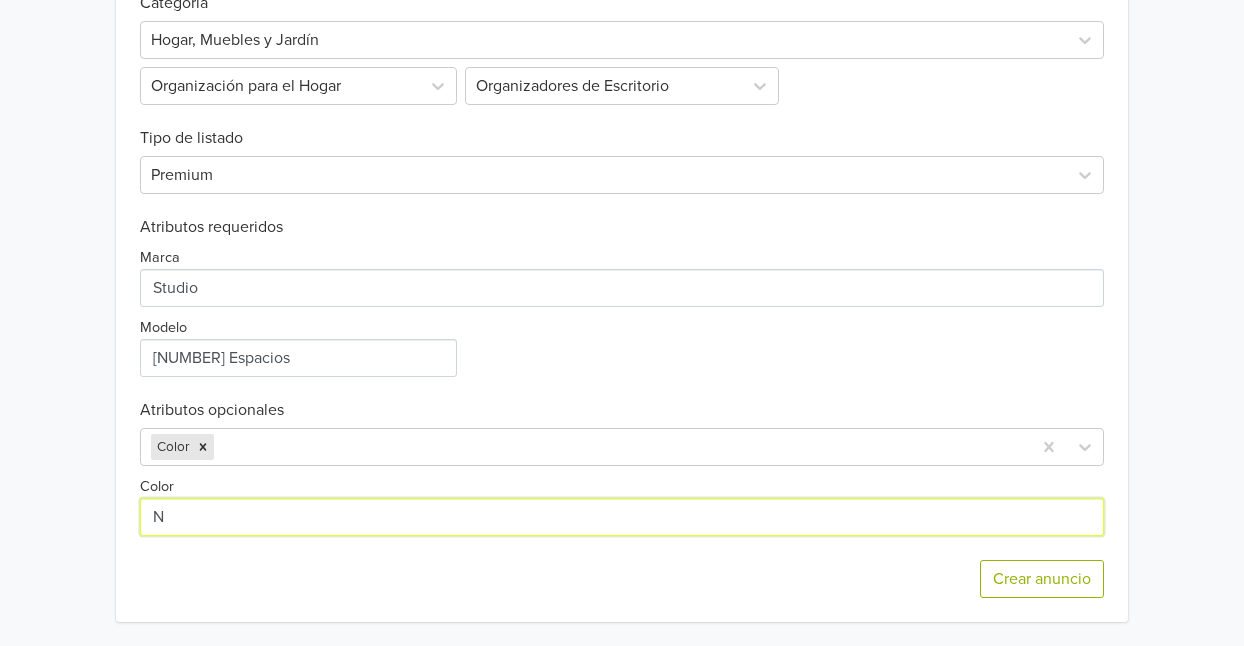 type on "Negro" 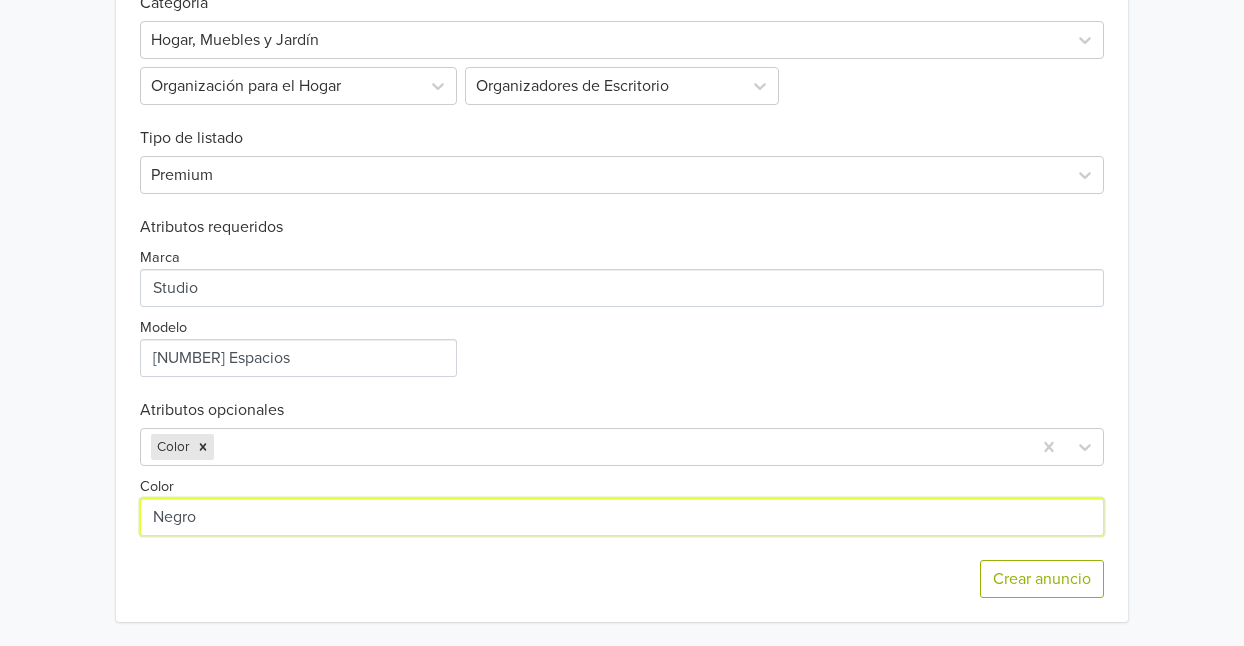 click on "Color" at bounding box center [622, 517] 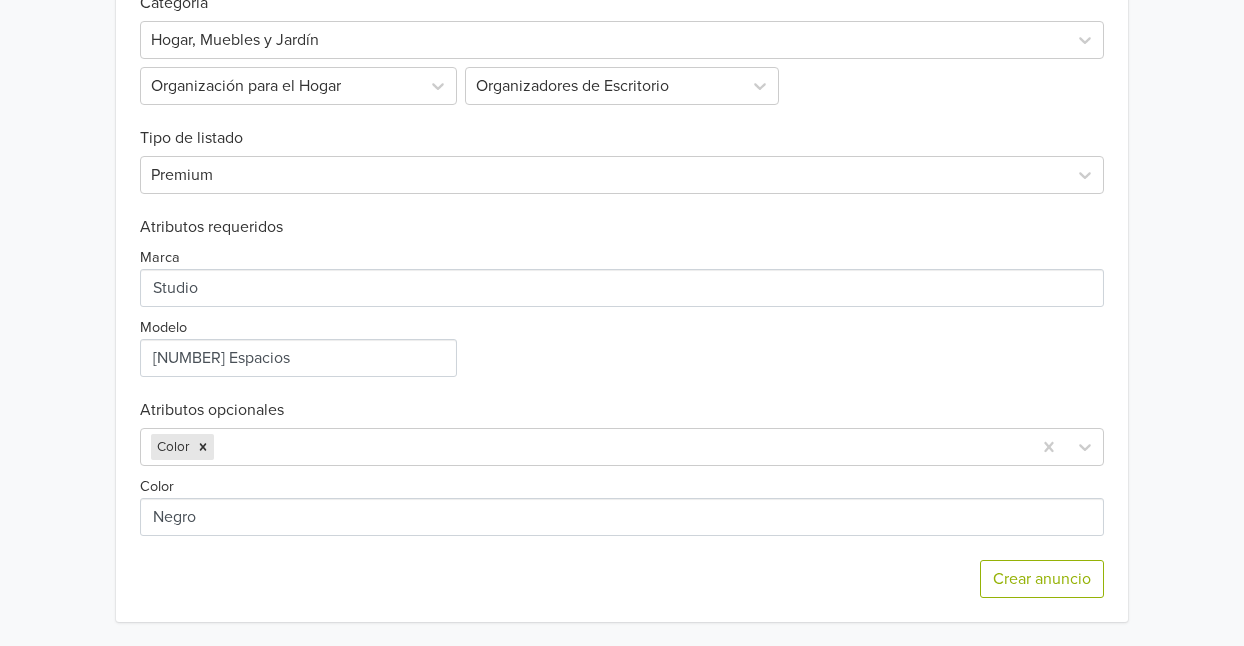click on "Crear anuncio" at bounding box center [622, 579] 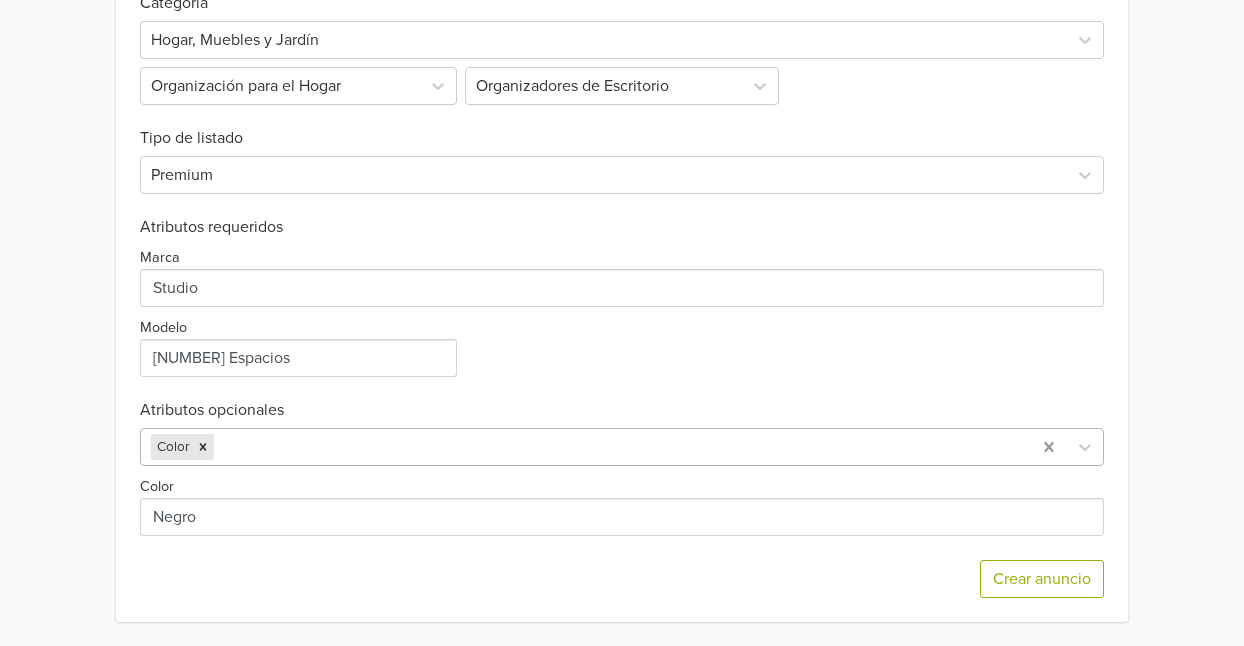 scroll, scrollTop: 595, scrollLeft: 0, axis: vertical 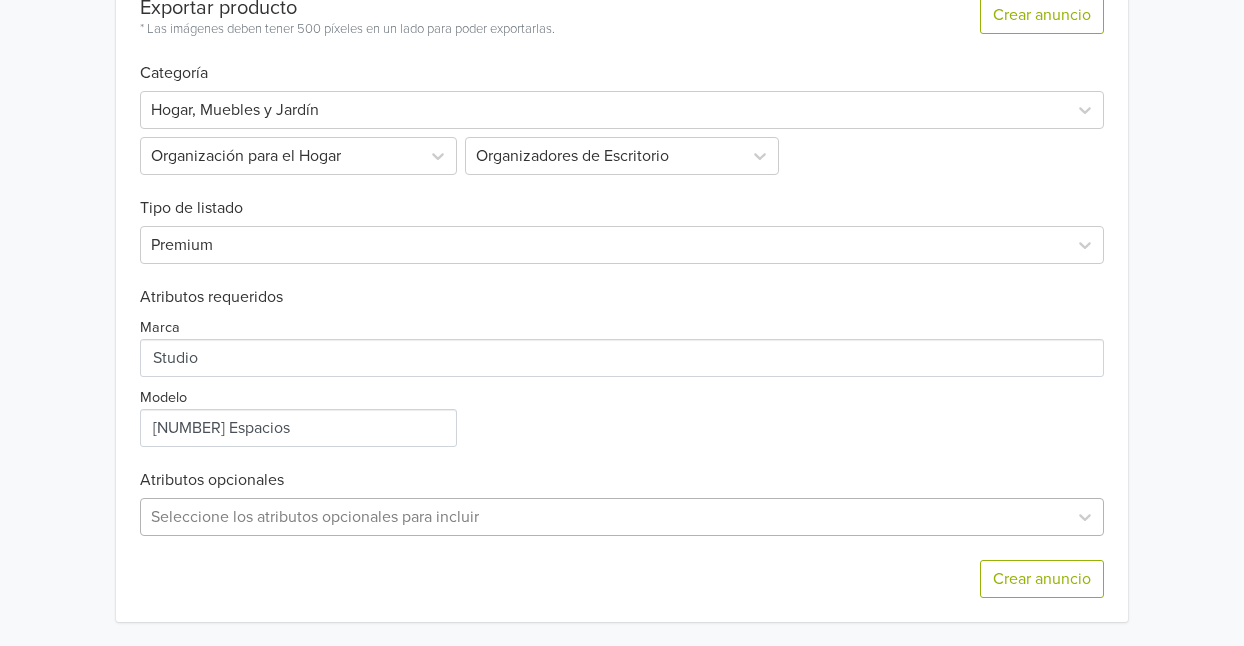 click on "Organizador De Escritorio Oficina 5 Ranuras   GTIN: No establecido   Descripción   Organizador de Oficina Studio con 5 Ranuras – Orden y Estilo en tu Escritorio
Mantén tu espacio de trabajo impecable y eficiente con el Organizador de (...) ¿Qué acción quieres tomar? Sincronizar con anuncio existente Sincronice este producto con un anuncio de Mercado Libre. Así, cualquier actualización de stock y precio realizada al producto será automáticamente reflejado en su anuncio Mercado Libre. Exportar producto Cree un anuncio de este producto, estos se sincronizarán automáticamente. A partir de ese momento se actualizará el stock y el precio del anuncio. Exportar producto * Las imágenes deben tener 500 píxeles en un lado para poder exportarlas. Crear anuncio Categoría Hogar, Muebles y Jardín Organización para el Hogar Organizadores de Escritorio Tipo de listado Premium Atributos requeridos Marca Modelo Atributos opcionales Seleccione los atributos opcionales para incluir Crear anuncio" at bounding box center (622, 25) 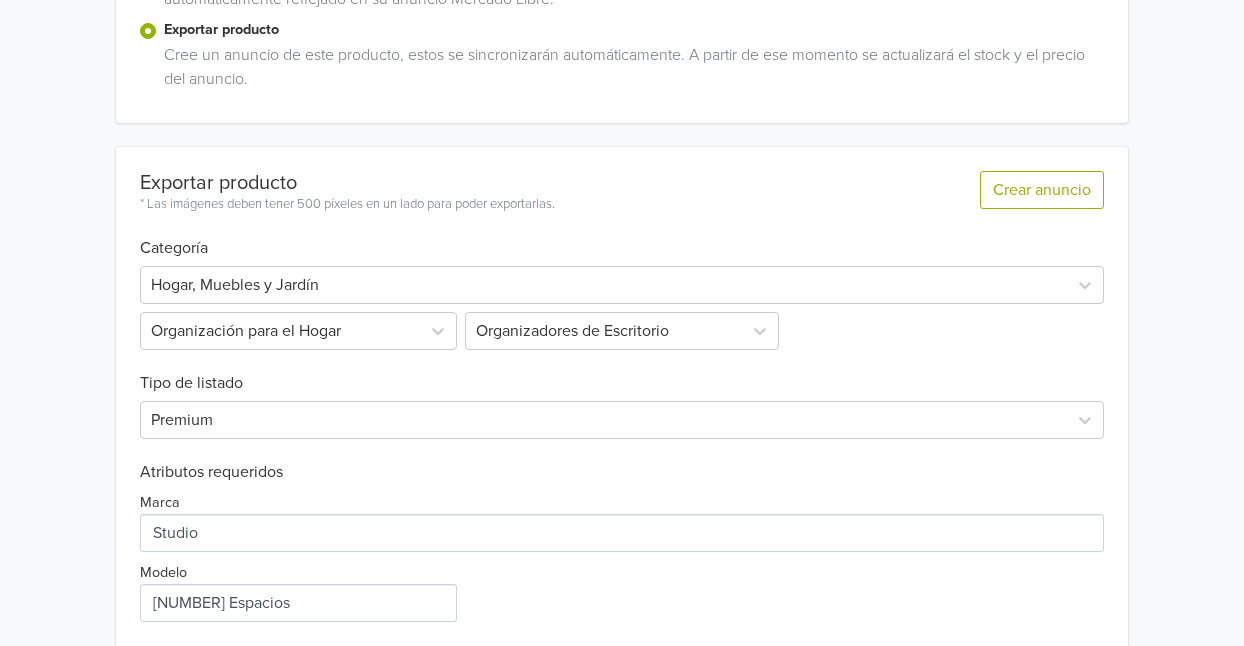 scroll, scrollTop: 595, scrollLeft: 0, axis: vertical 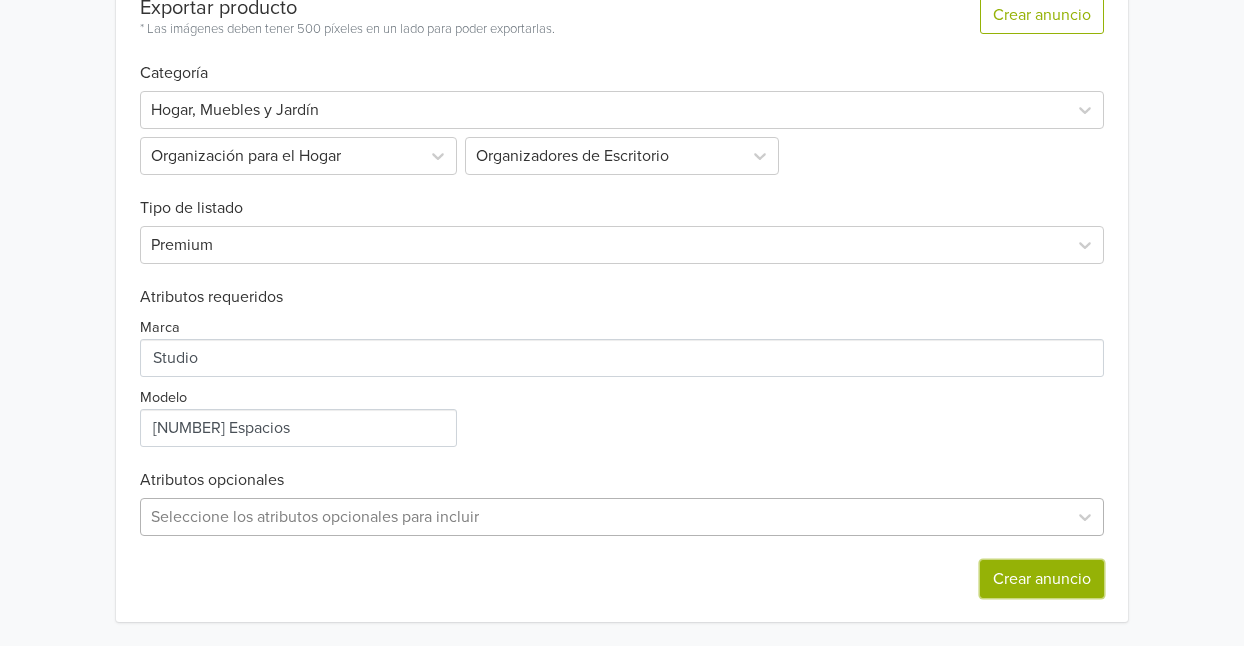 click on "Crear anuncio" at bounding box center [1042, 579] 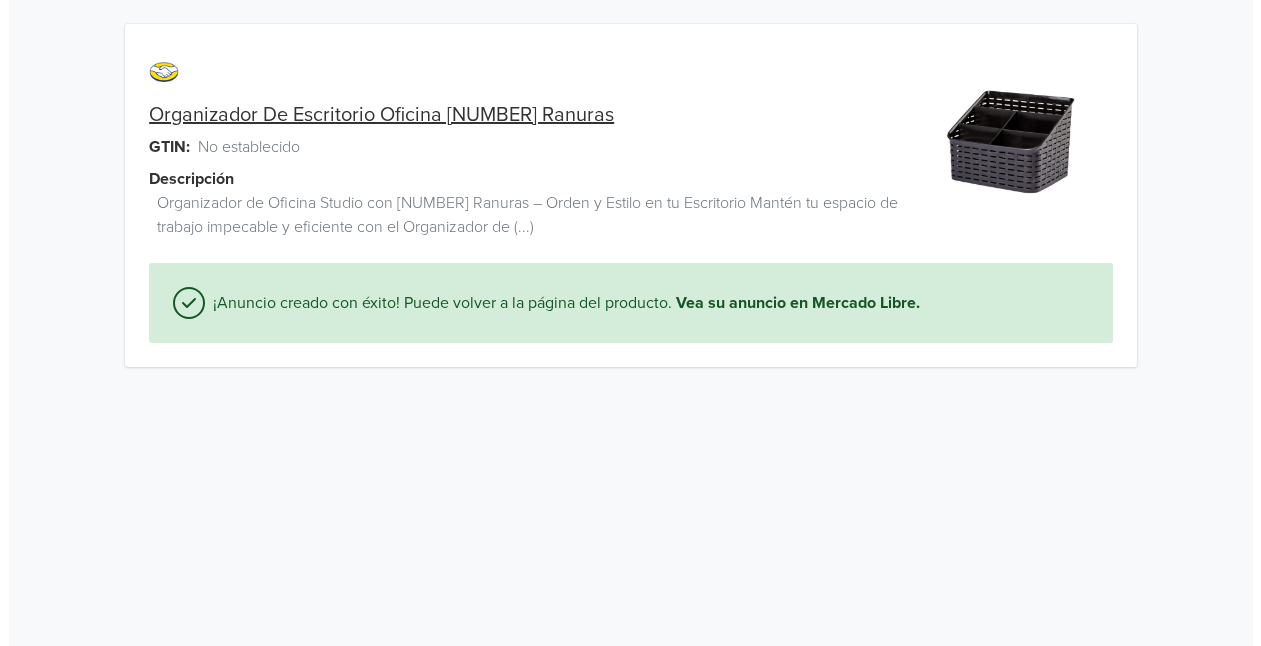 scroll, scrollTop: 0, scrollLeft: 0, axis: both 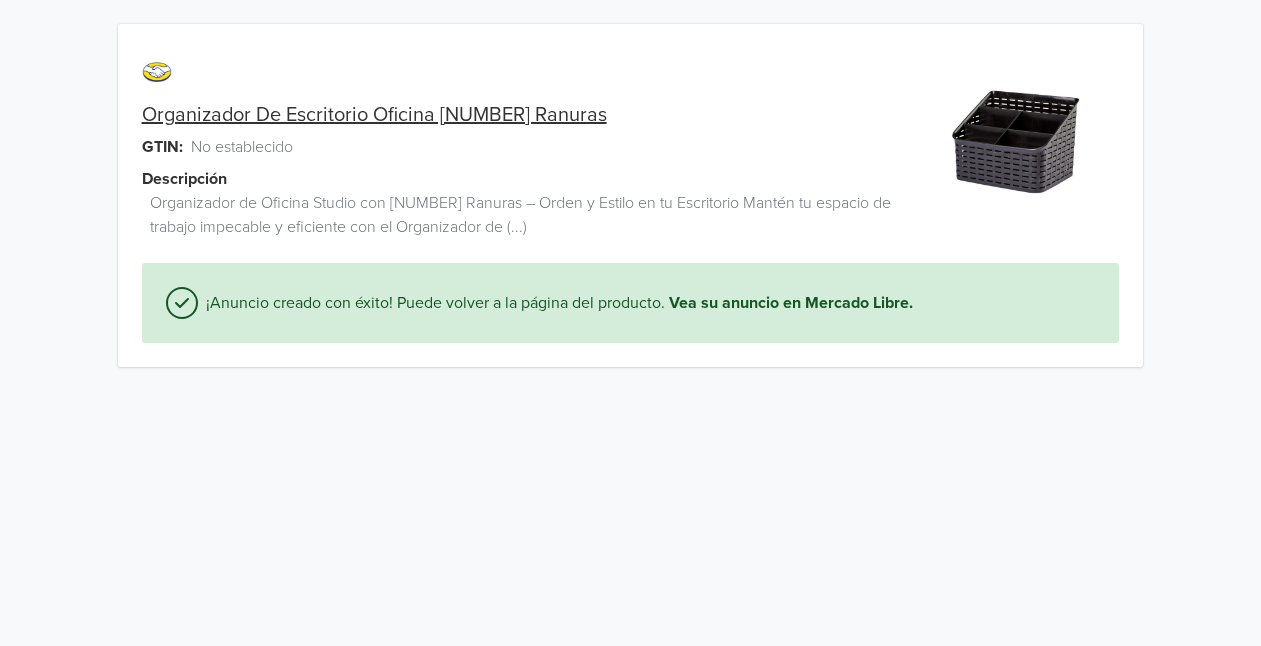 click on "Organizador De Escritorio Oficina 5 Ranuras" at bounding box center [374, 115] 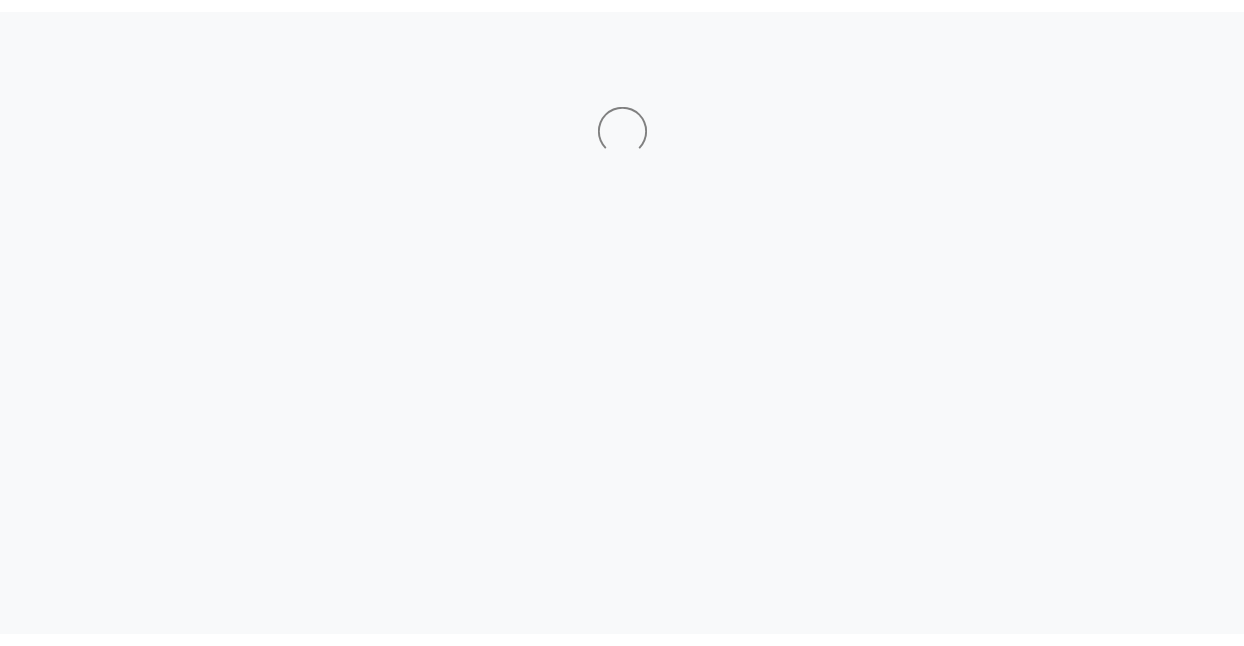 scroll, scrollTop: 0, scrollLeft: 0, axis: both 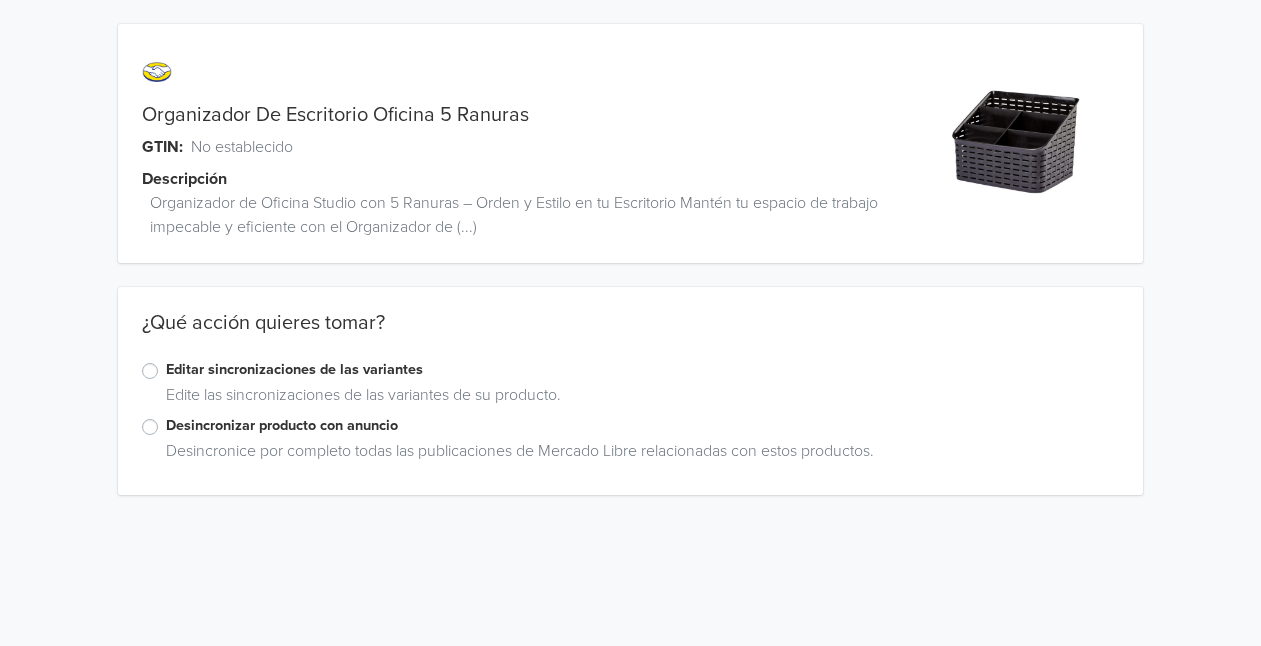 click on "Editar sincronizaciones de las variantes" at bounding box center [643, 370] 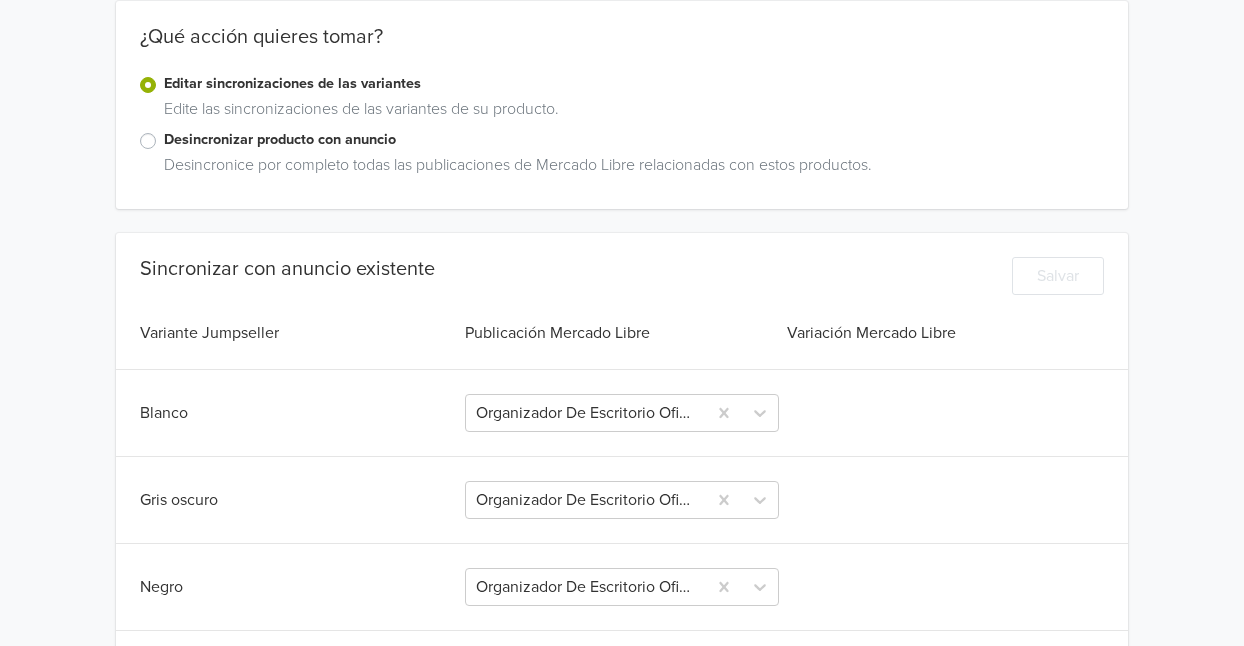 scroll, scrollTop: 382, scrollLeft: 0, axis: vertical 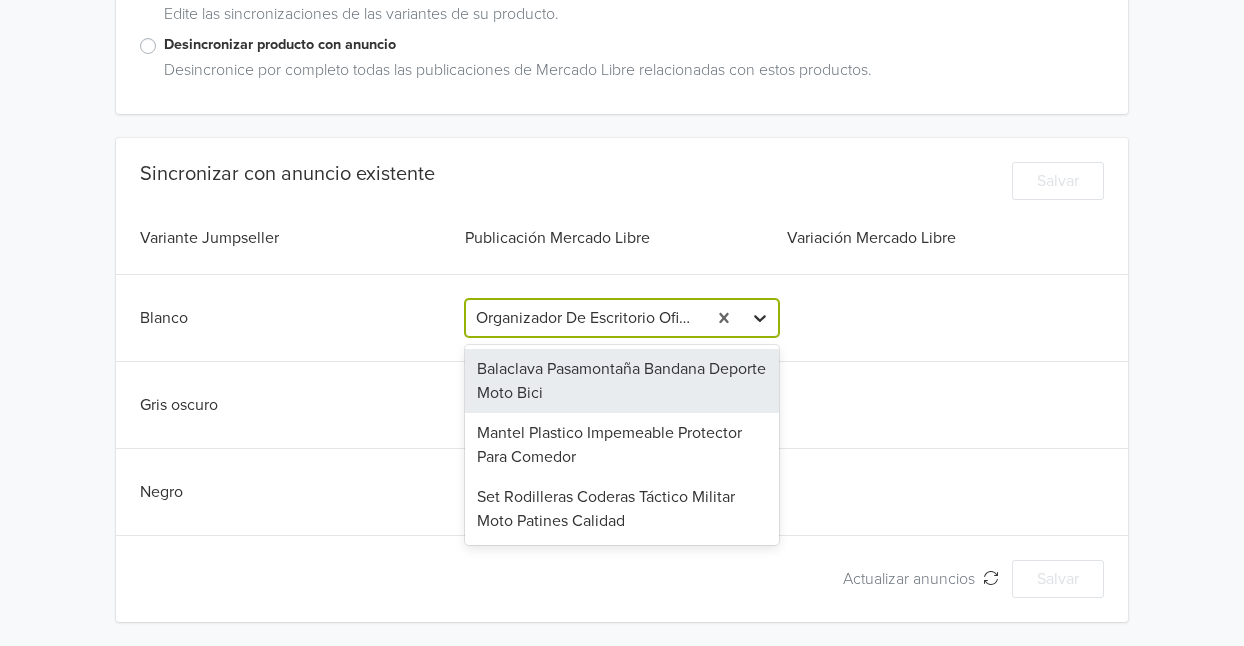 click 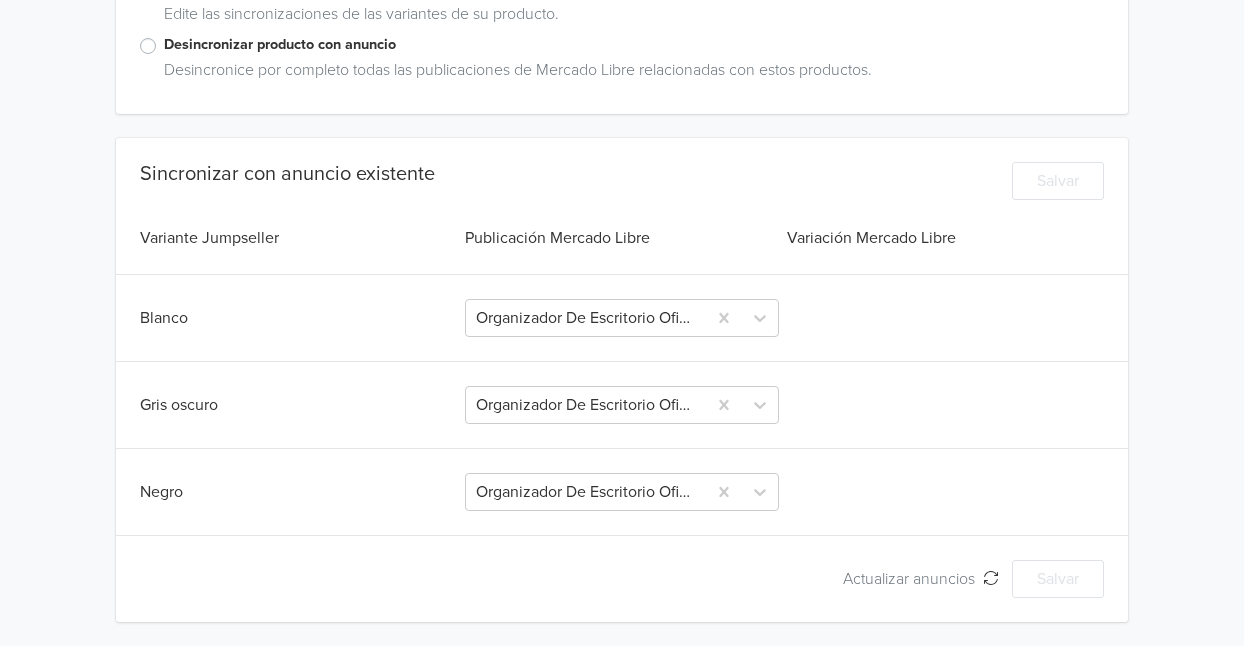 click on "Blanco Organizador De Escritorio Oficina 5 Ranuras" at bounding box center [622, 318] 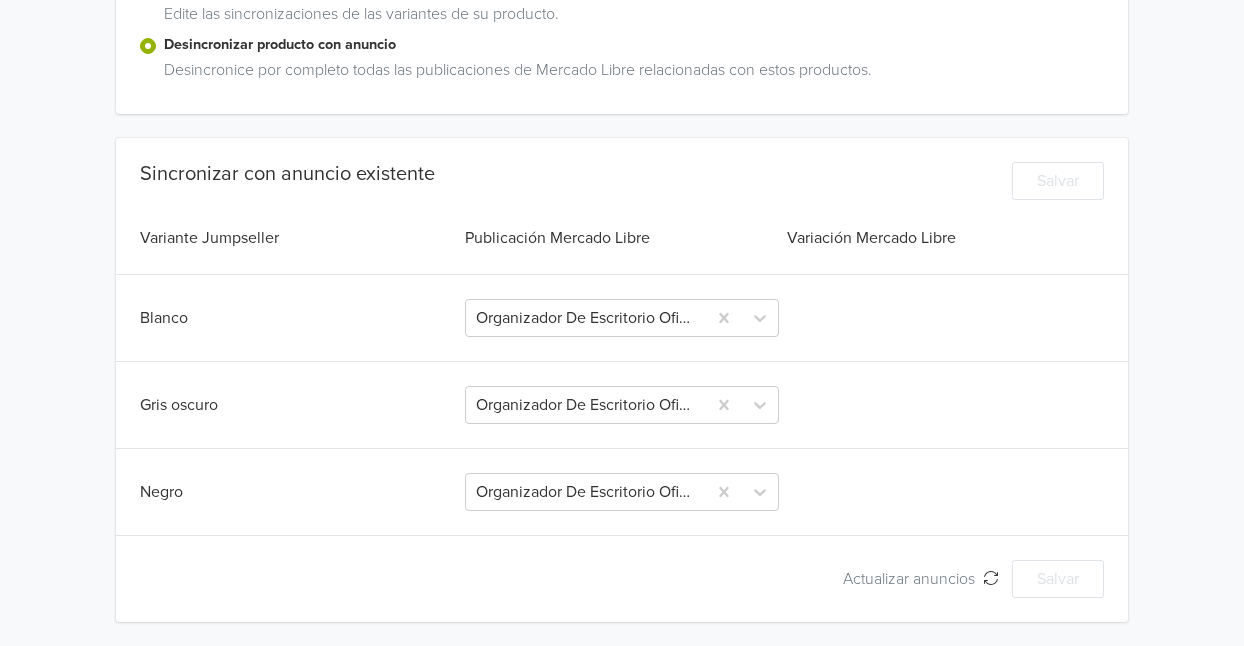 scroll, scrollTop: 38, scrollLeft: 0, axis: vertical 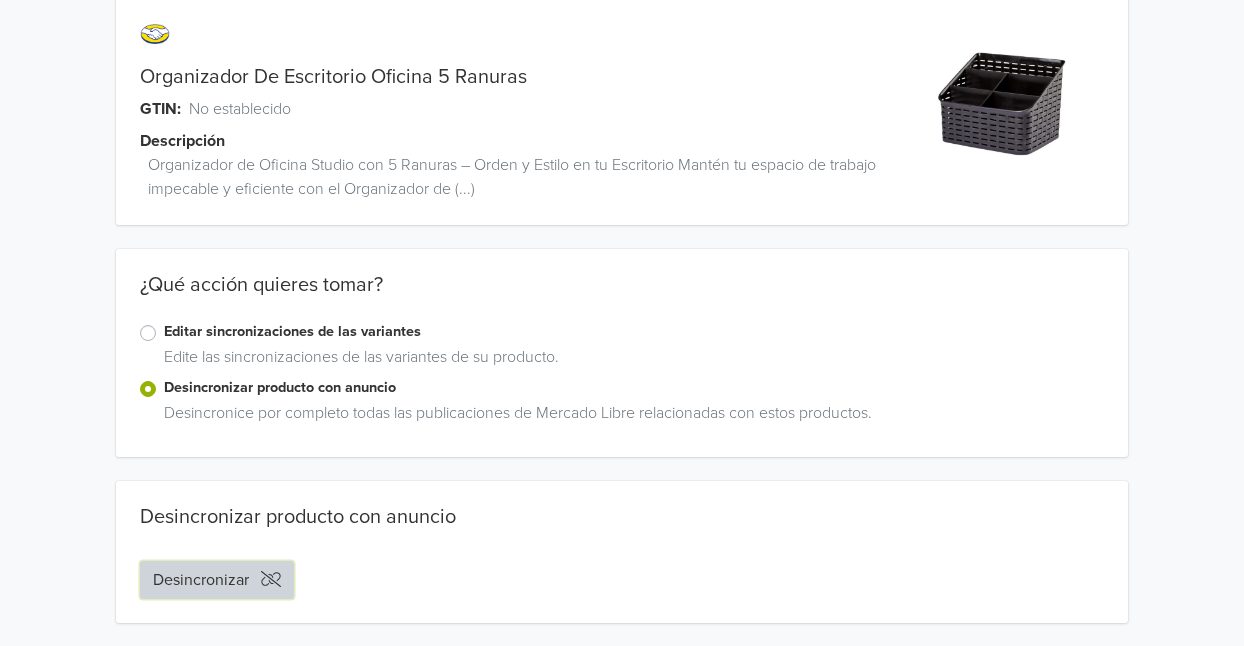 click on "Desincronizar" at bounding box center (217, 580) 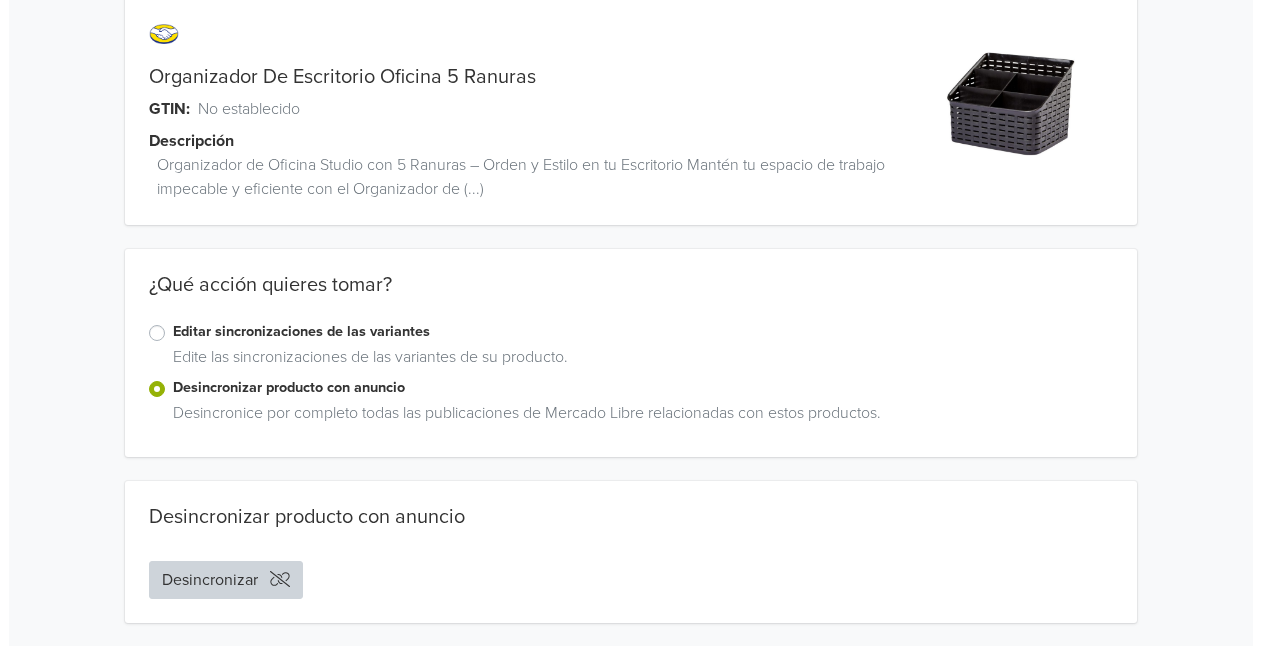 scroll, scrollTop: 0, scrollLeft: 0, axis: both 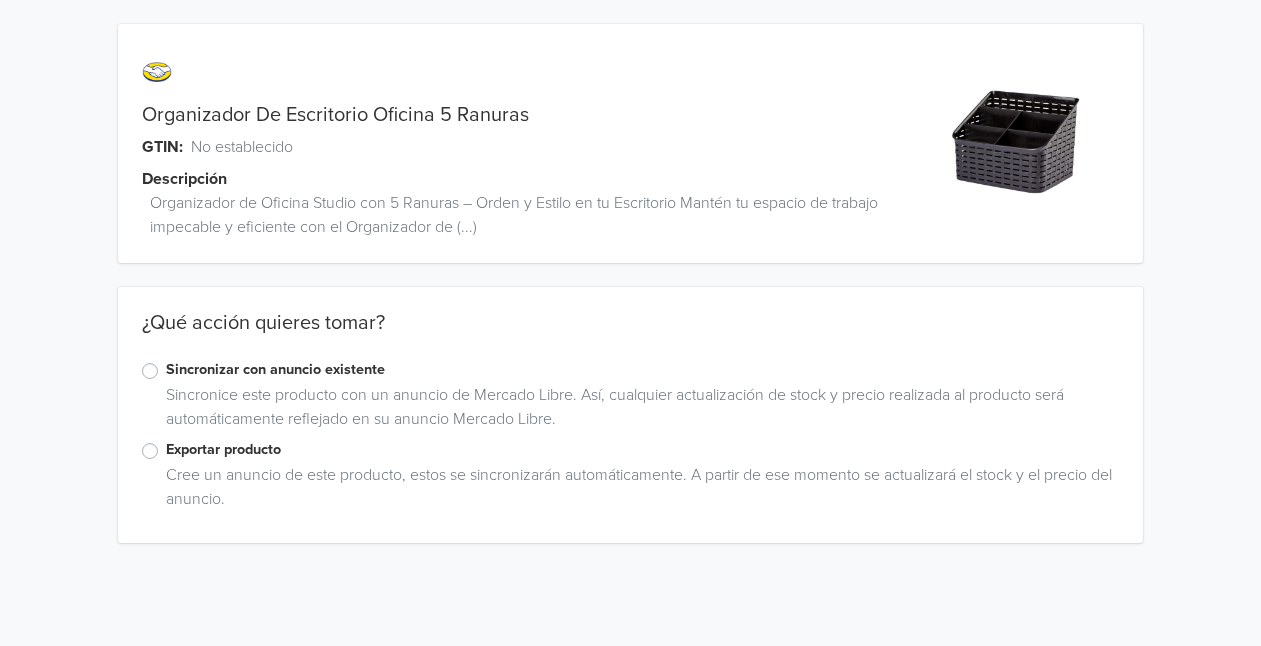 click on "Sincronizar con anuncio existente" at bounding box center (643, 370) 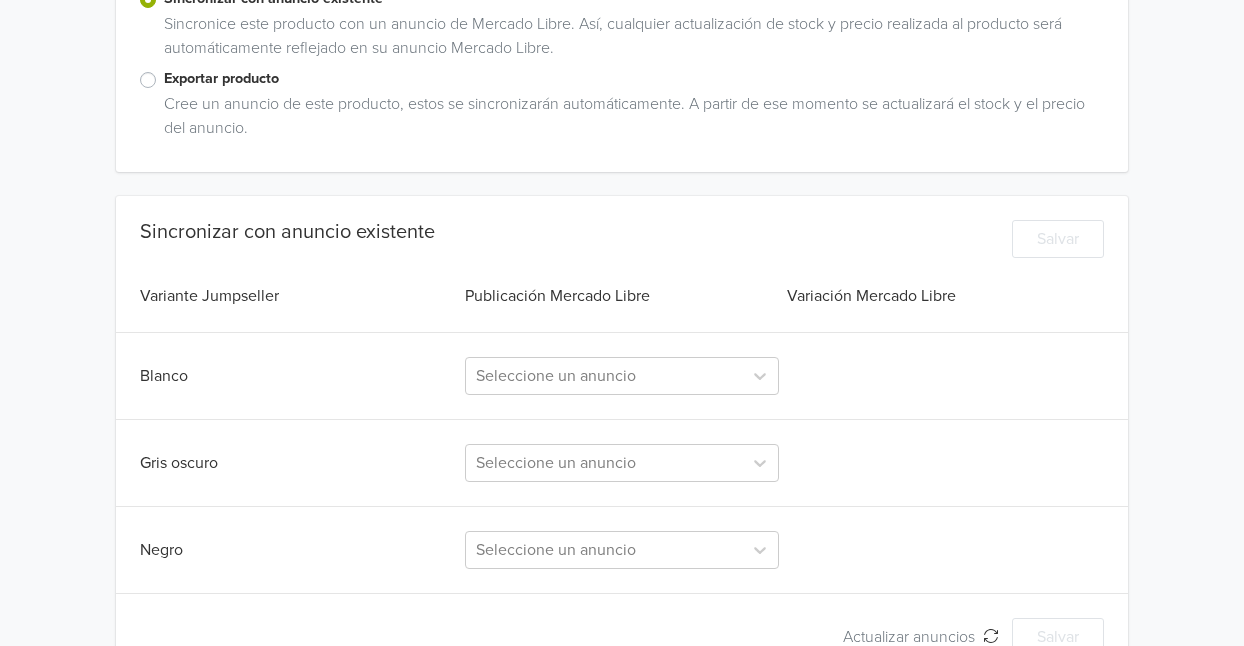 scroll, scrollTop: 430, scrollLeft: 0, axis: vertical 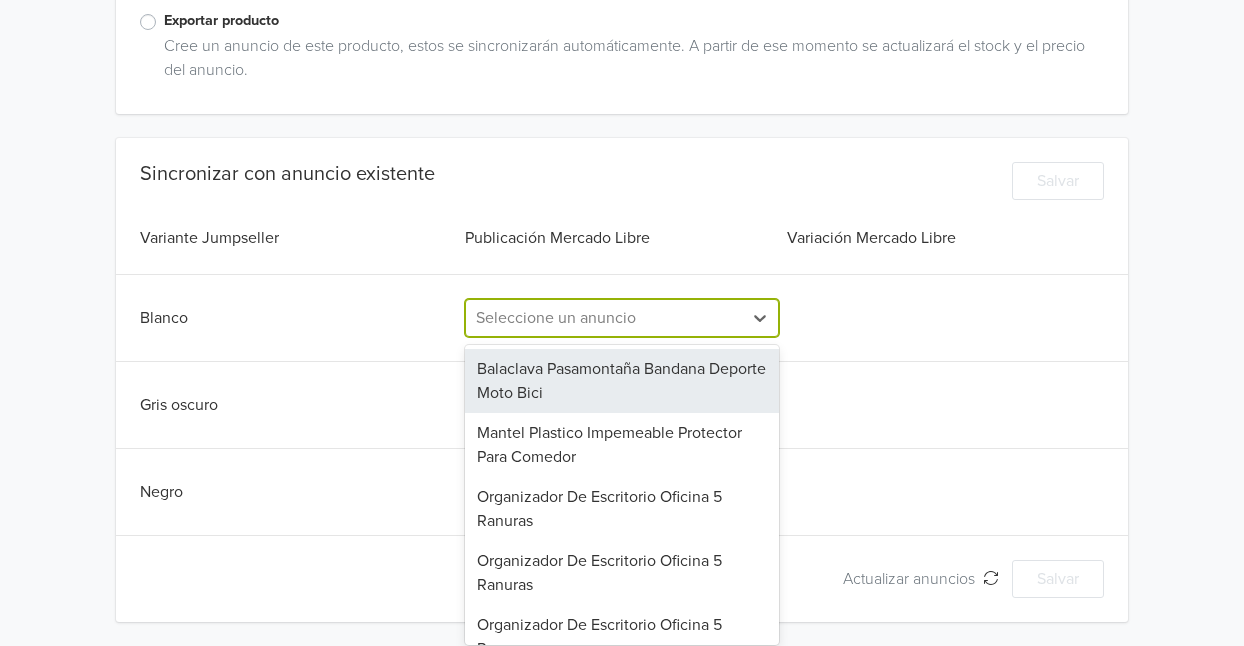 click at bounding box center [603, 318] 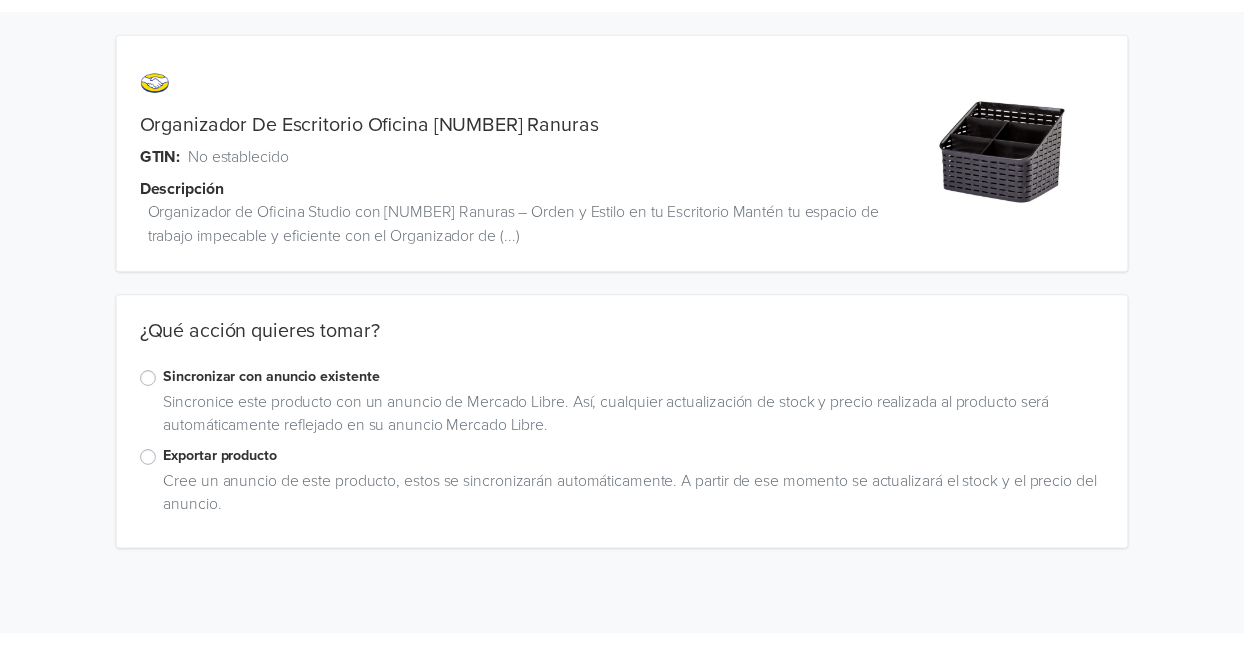 scroll, scrollTop: 0, scrollLeft: 0, axis: both 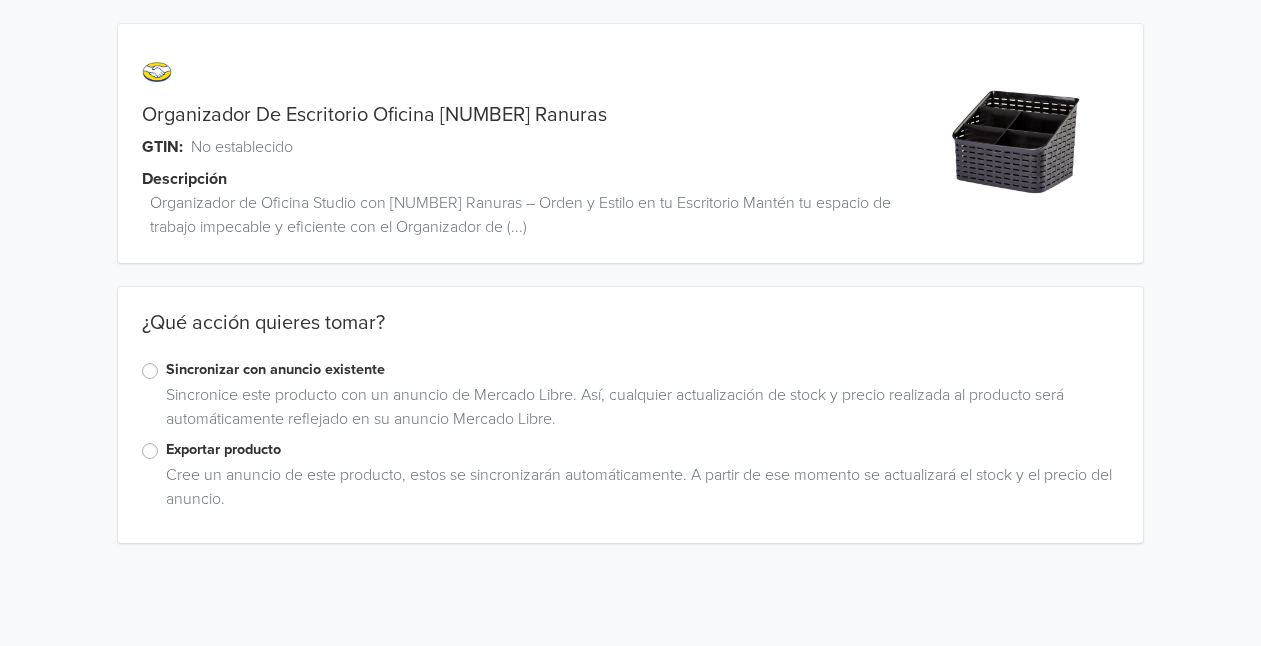 click on "Exportar producto" at bounding box center [643, 450] 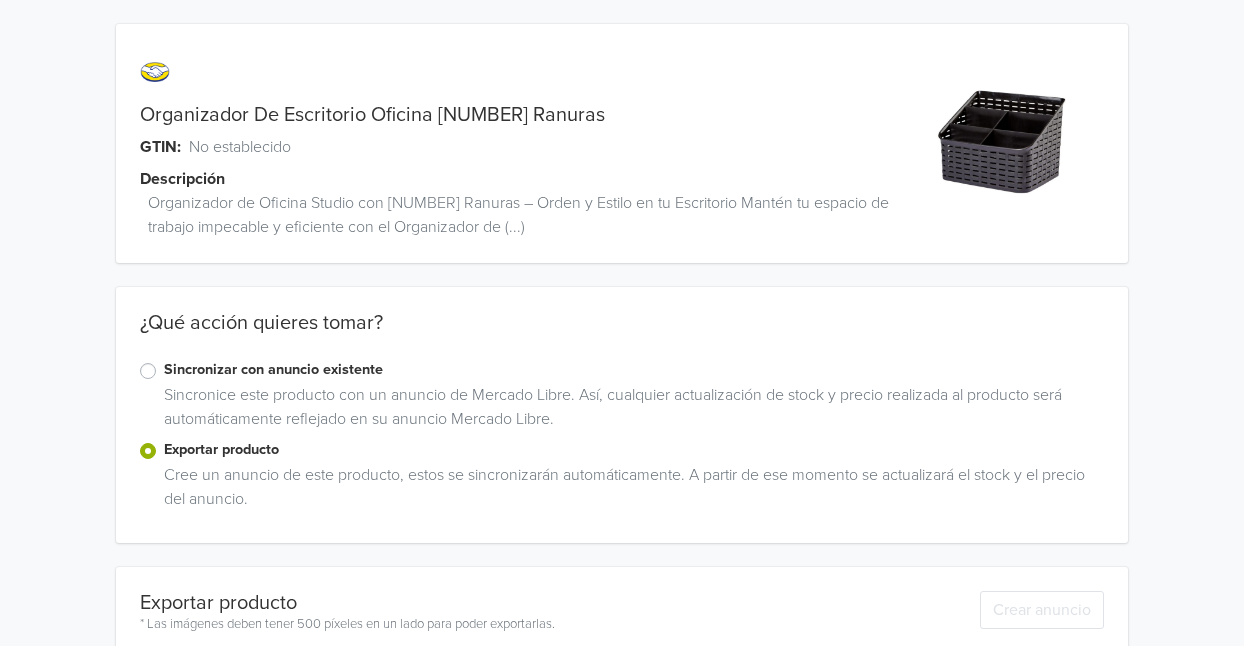 click on "Sincronizar con anuncio existente" at bounding box center (634, 370) 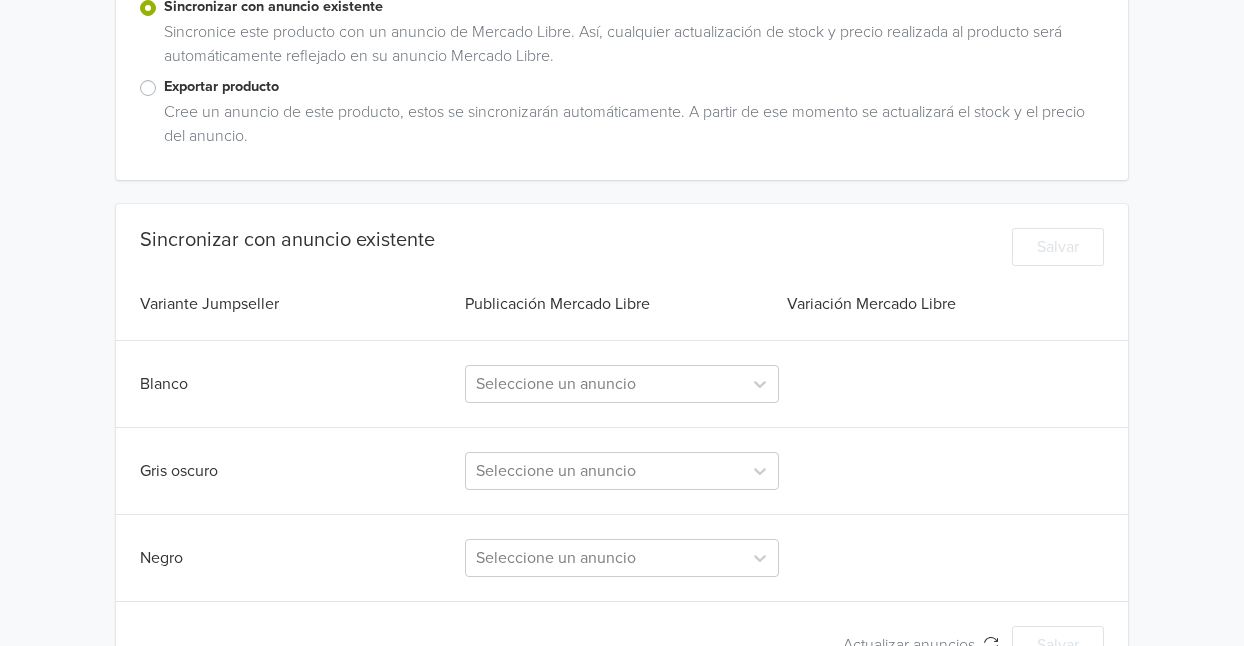 scroll, scrollTop: 430, scrollLeft: 0, axis: vertical 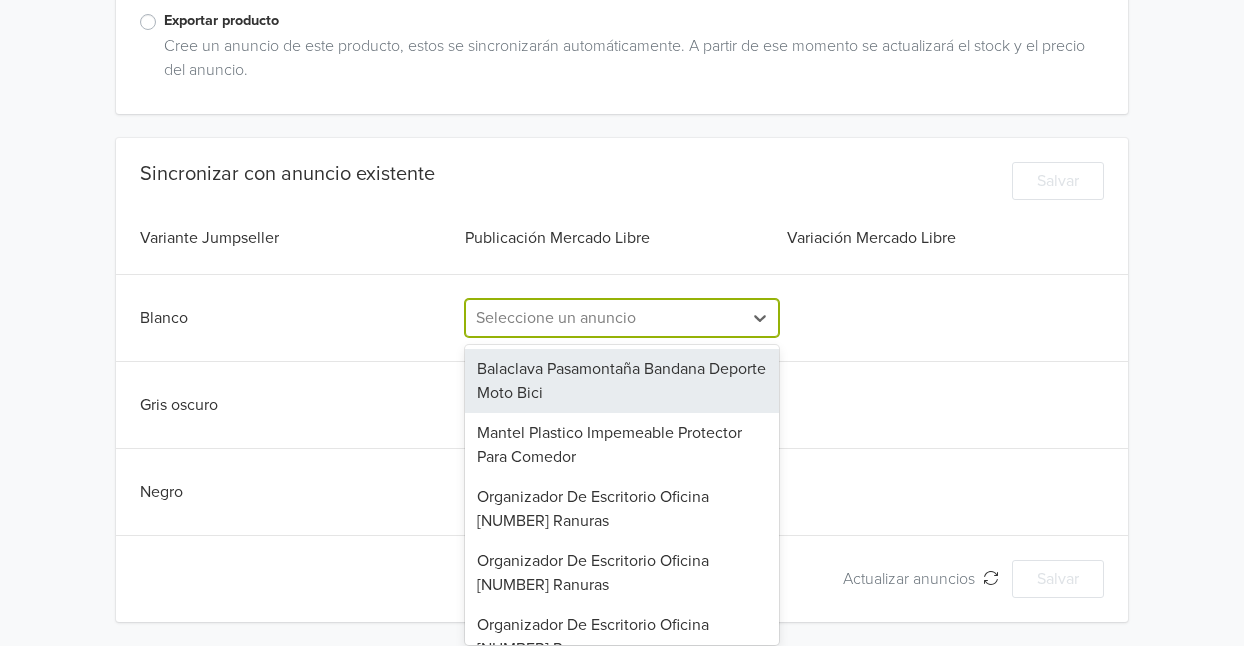 click at bounding box center [603, 318] 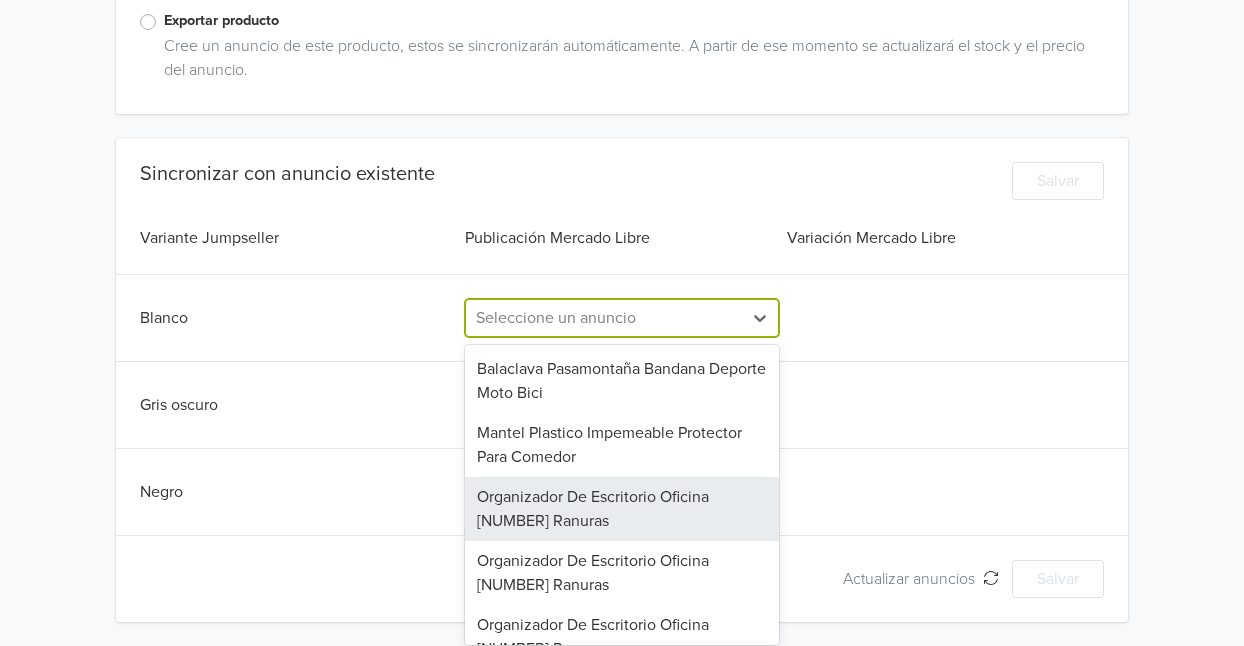 click on "Organizador De Escritorio Oficina [NUMBER] Ranuras" at bounding box center [621, 509] 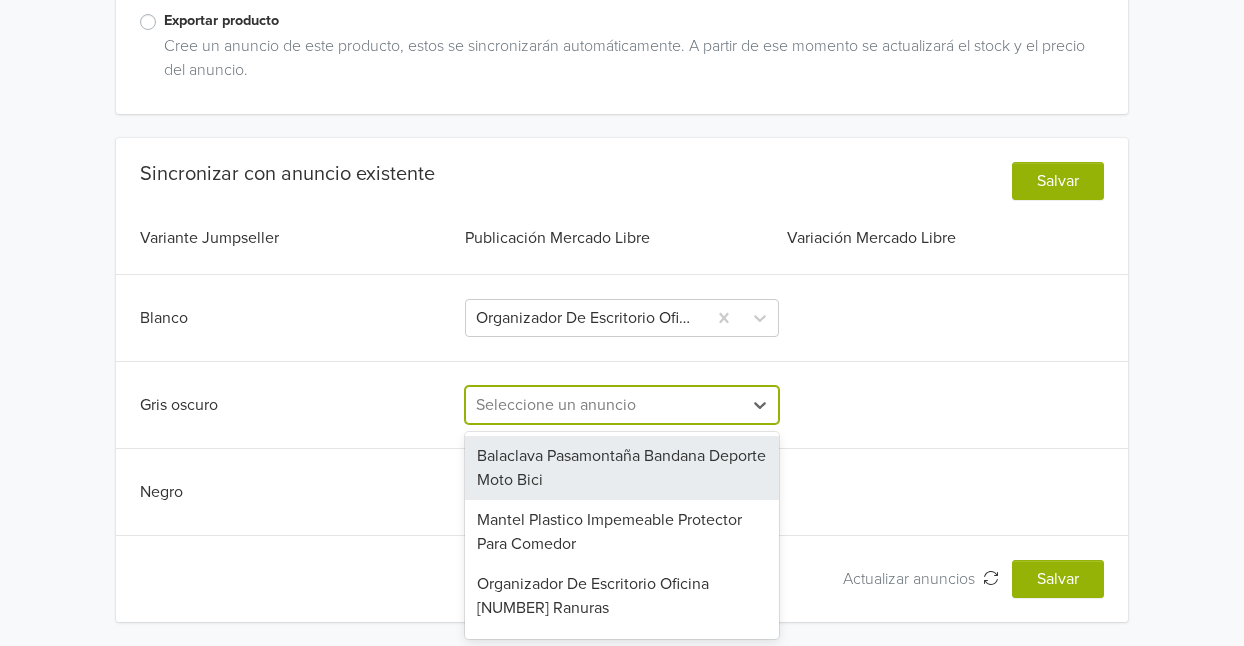 click at bounding box center (603, 405) 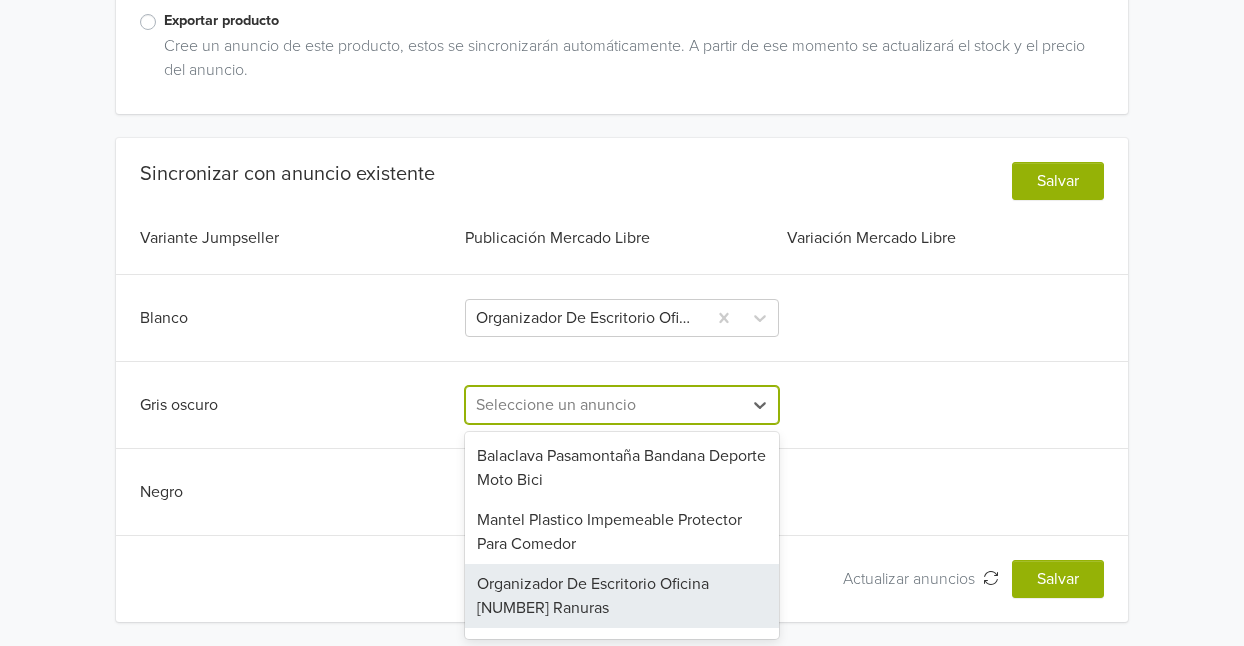 click on "Organizador De Escritorio Oficina 5 Ranuras" at bounding box center [621, 596] 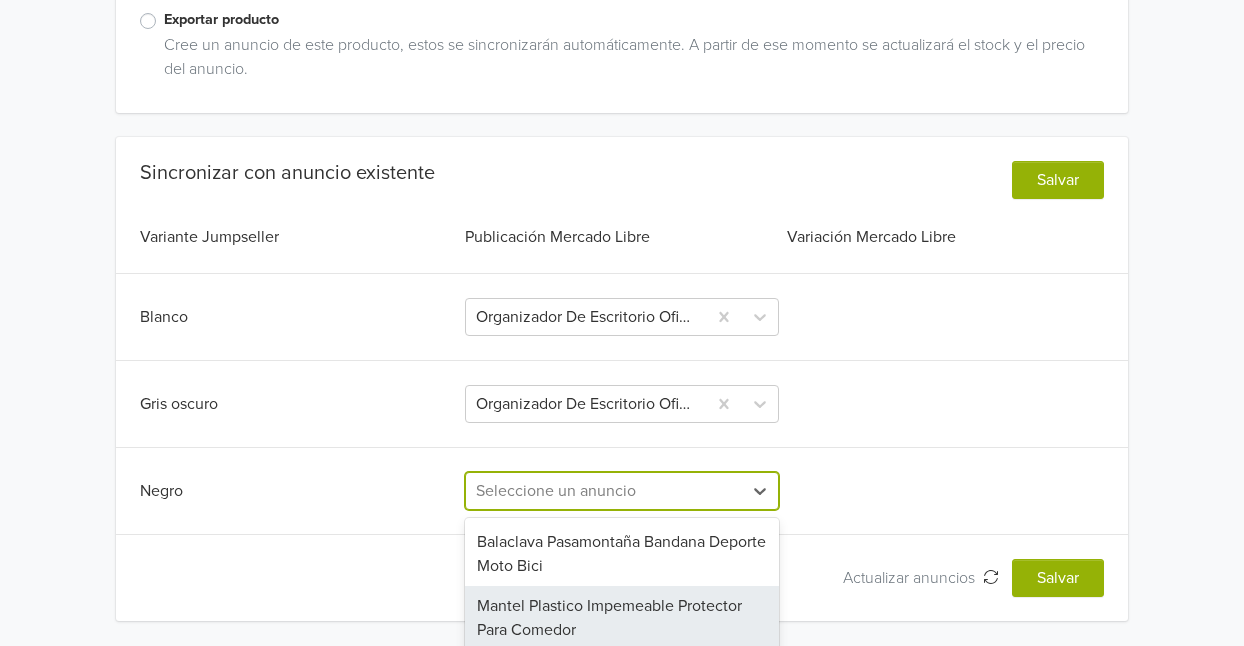 scroll, scrollTop: 566, scrollLeft: 0, axis: vertical 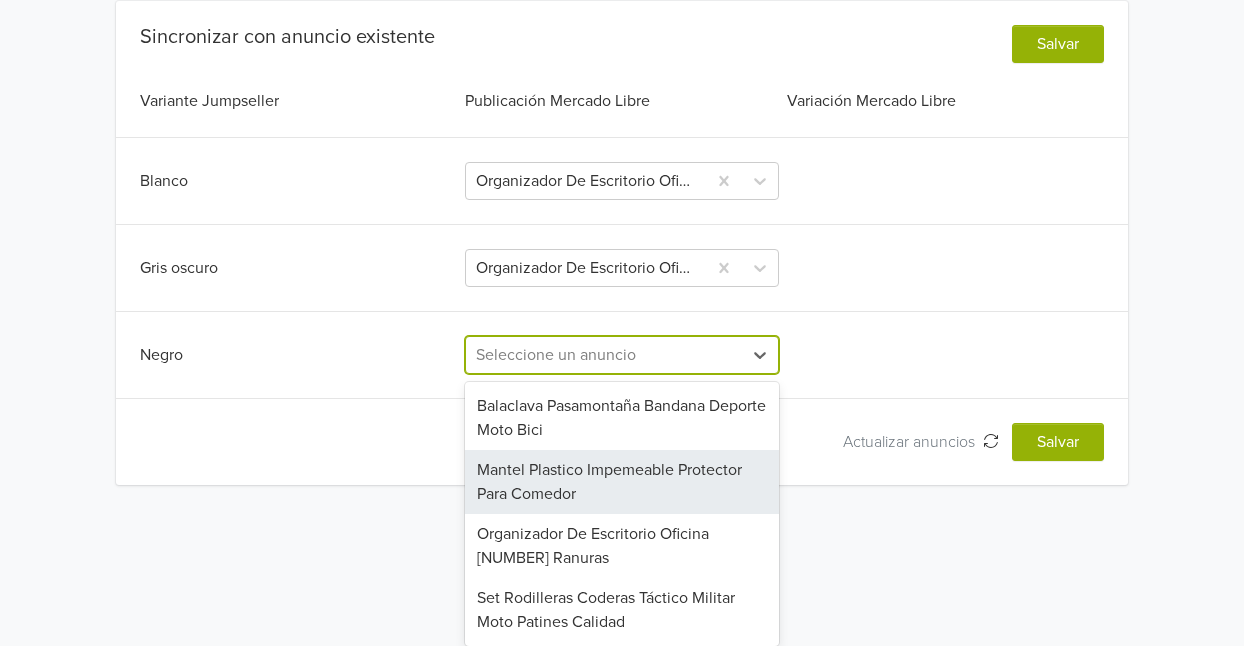 click on "4 results available. Use Up and Down to choose options, press Enter to select the currently focused option, press Escape to exit the menu, press Tab to select the option and exit the menu. Seleccione un anuncio Balaclava Pasamontaña Bandana Deporte Moto Bici Mantel Plastico Impemeable Protector Para Comedor  Organizador De Escritorio Oficina 5 Ranuras Set Rodilleras Coderas Táctico Militar Moto Patines Calidad" at bounding box center [621, 355] 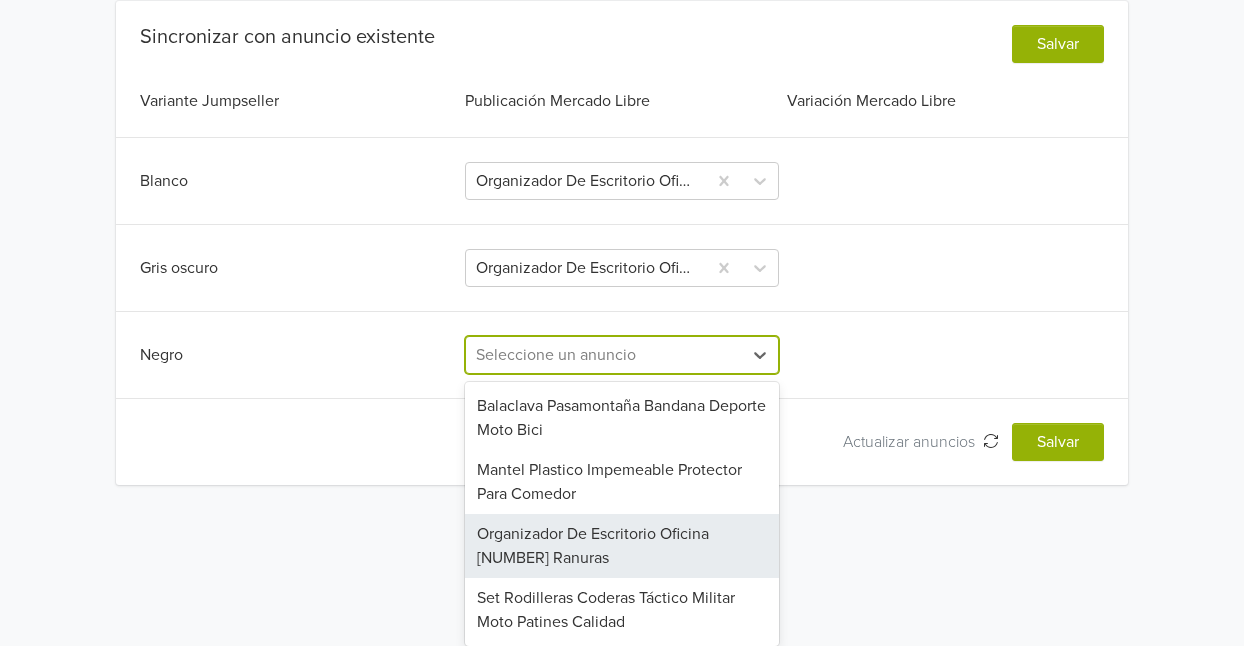 click on "Organizador De Escritorio Oficina 5 Ranuras" at bounding box center (621, 546) 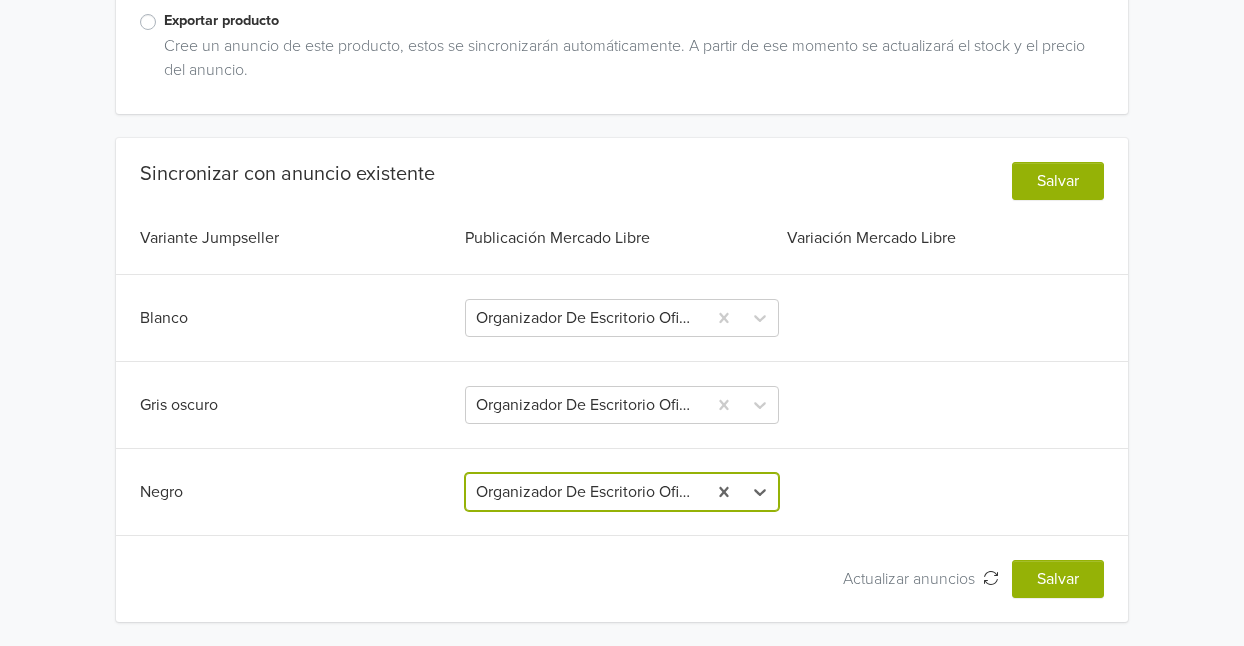 scroll, scrollTop: 430, scrollLeft: 0, axis: vertical 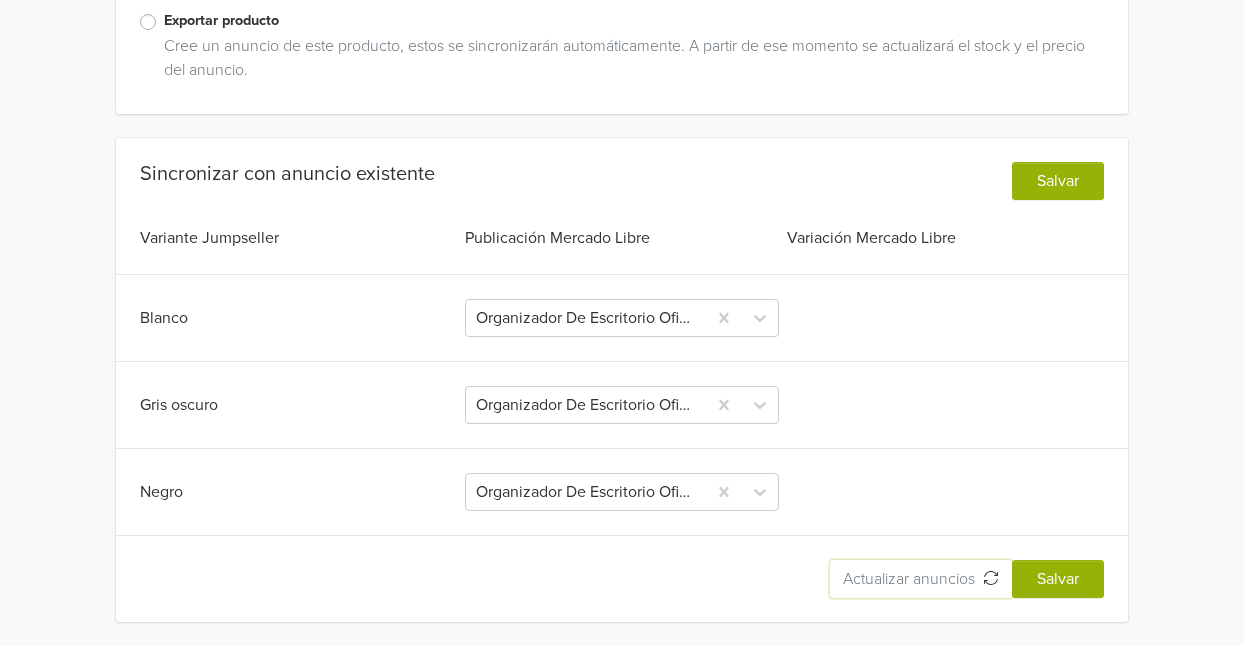 click on "Actualizar anuncios" at bounding box center (913, 579) 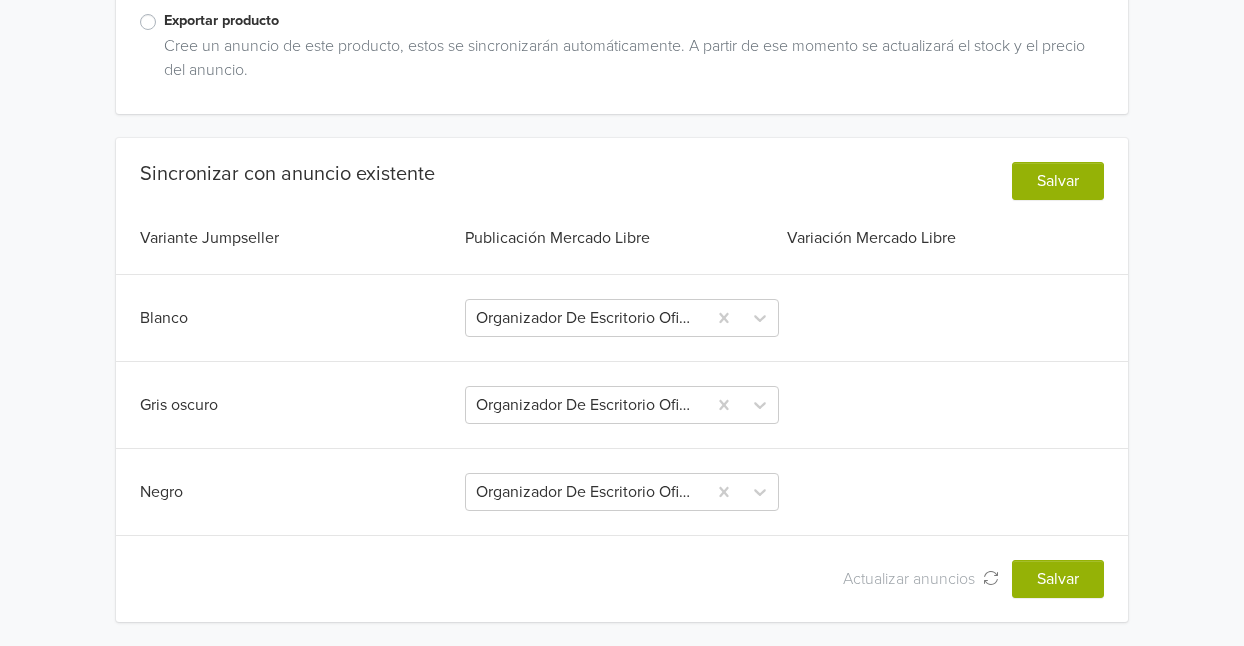 scroll, scrollTop: 0, scrollLeft: 0, axis: both 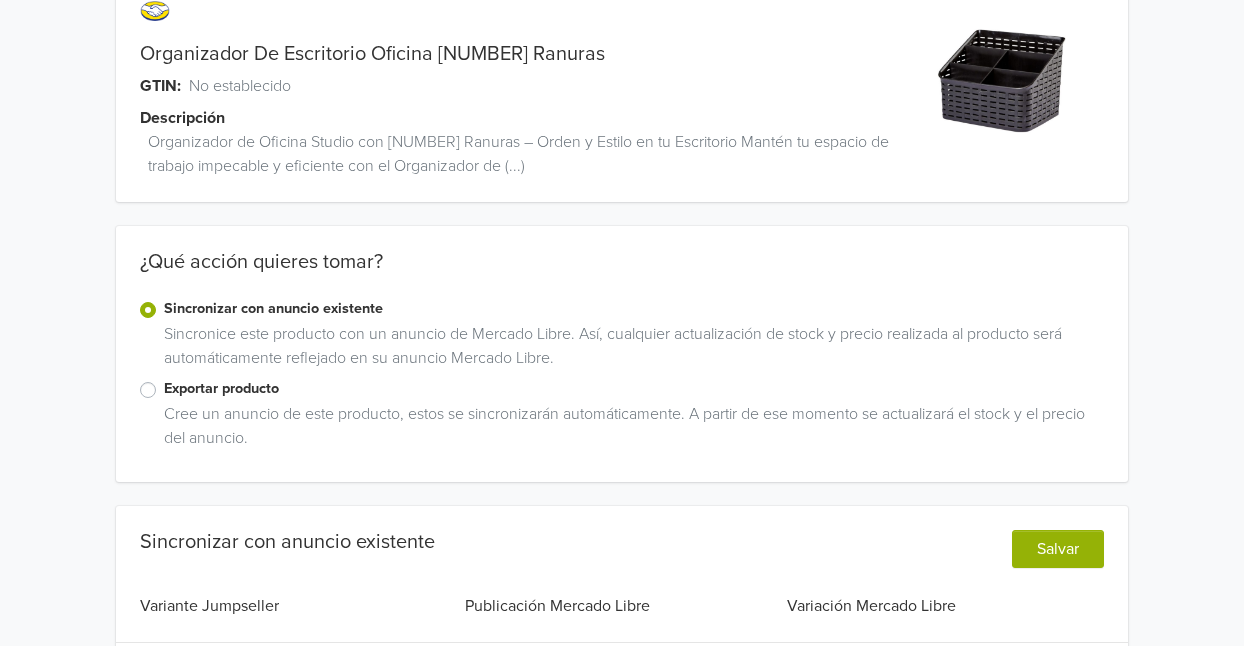 click on "Organizador De Escritorio Oficina 5 Ranuras" at bounding box center [372, 54] 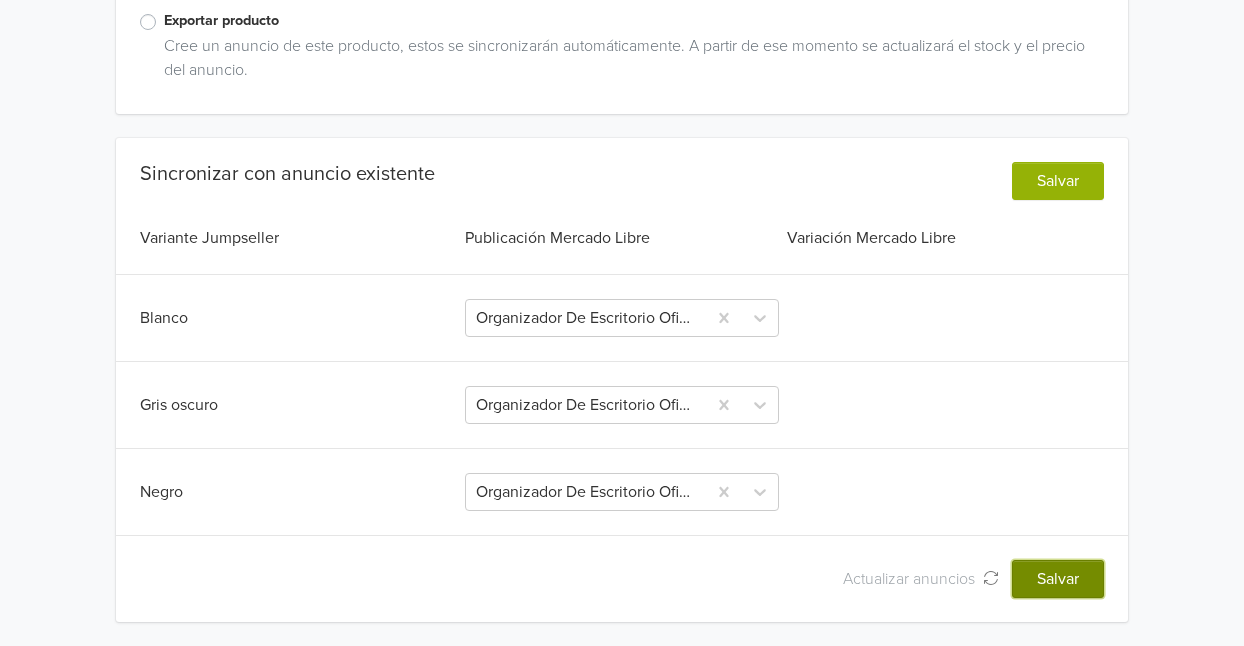 click on "Salvar" at bounding box center (1058, 579) 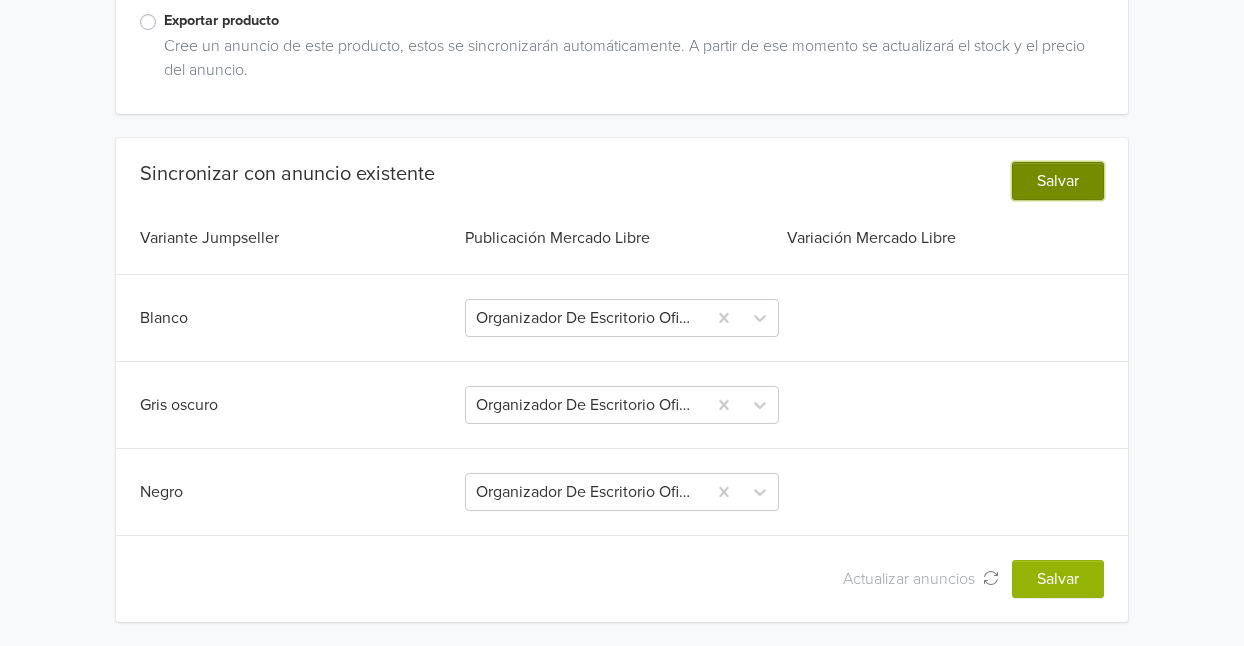 click on "Salvar" at bounding box center (1058, 181) 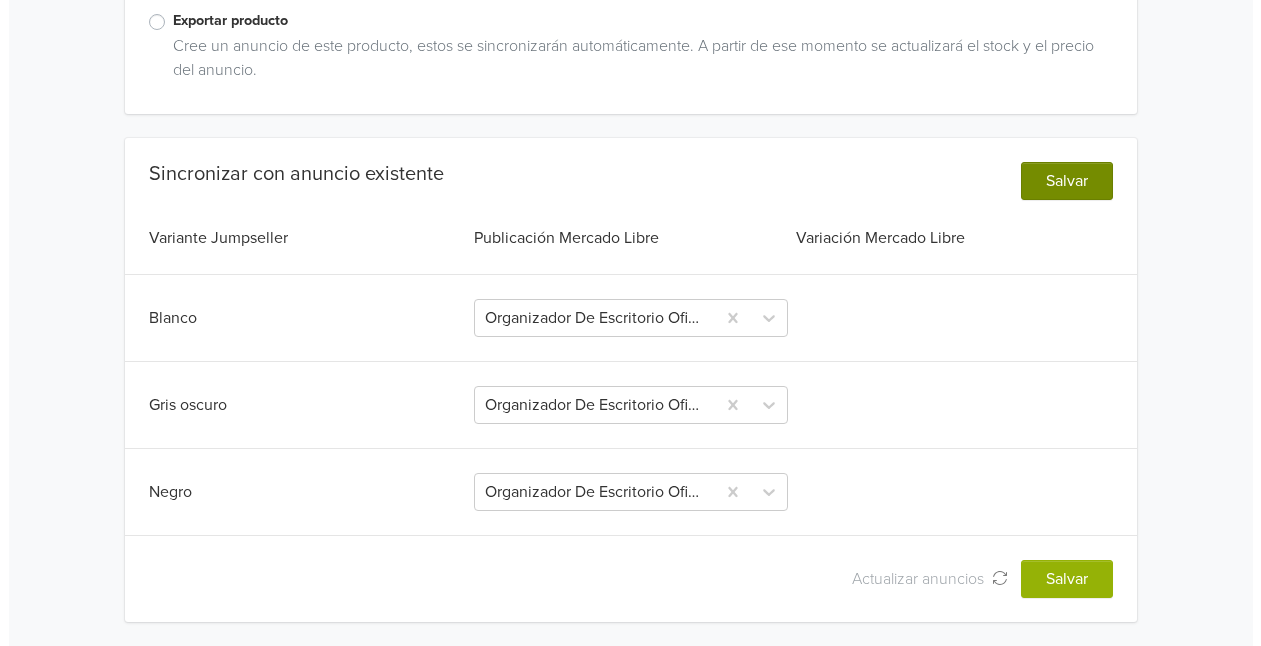 scroll, scrollTop: 0, scrollLeft: 0, axis: both 